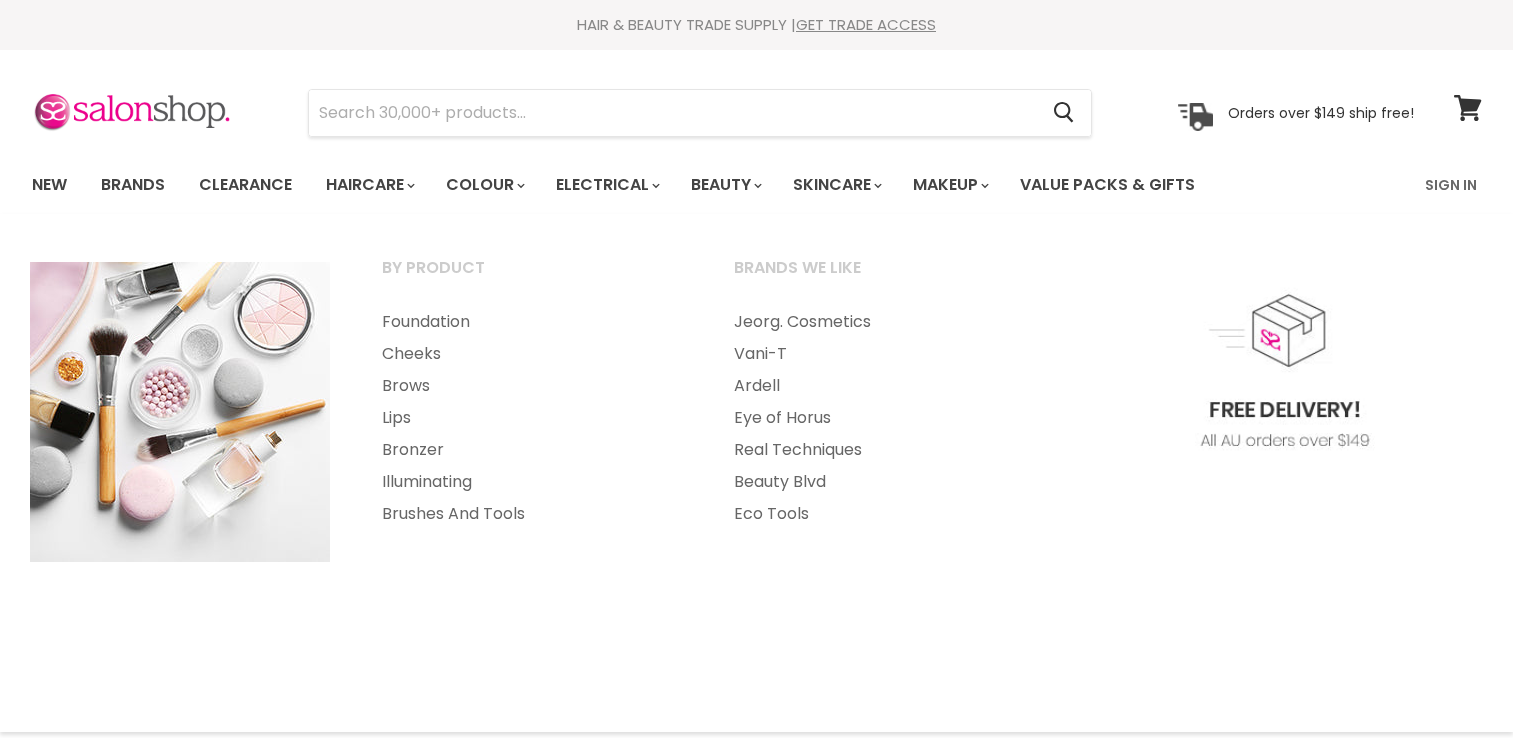 scroll, scrollTop: 0, scrollLeft: 0, axis: both 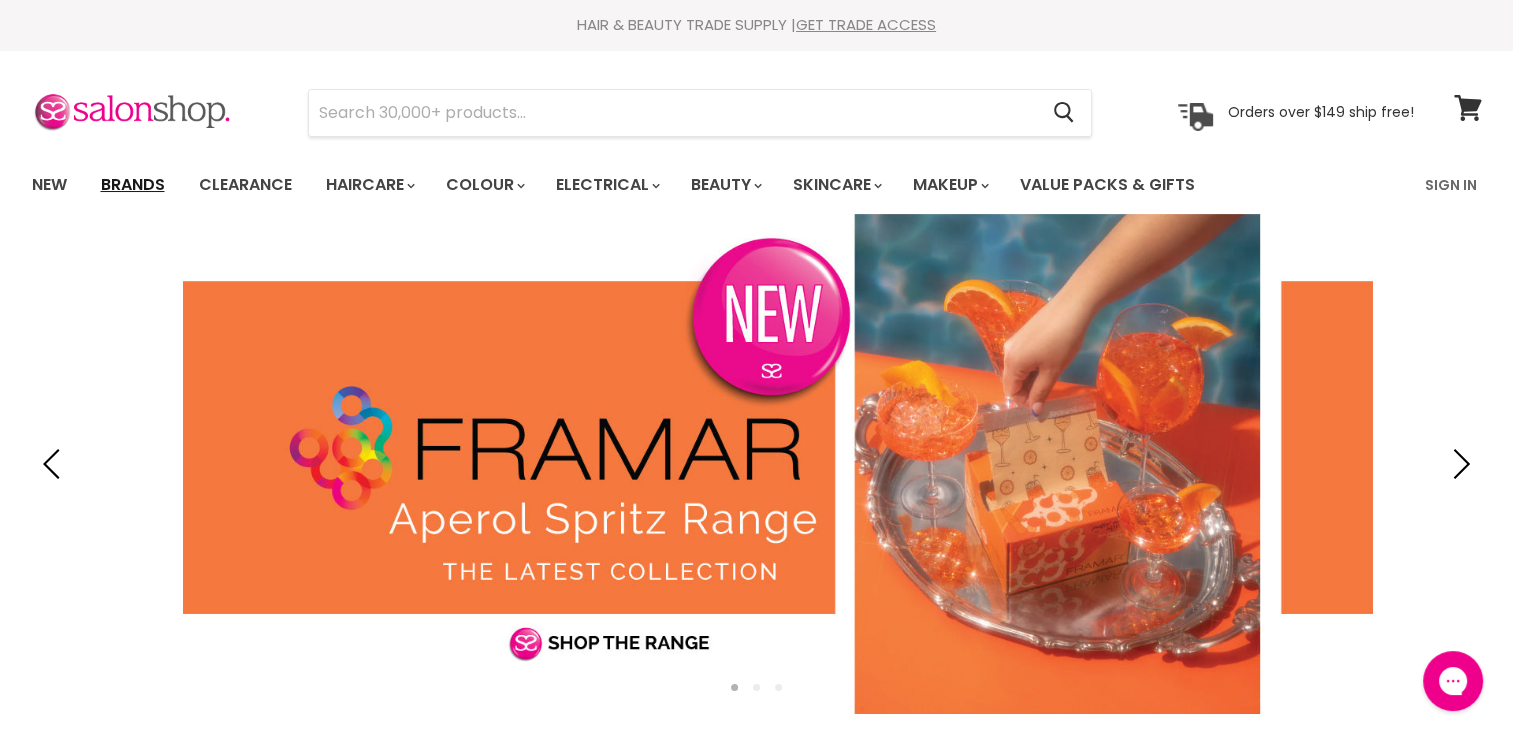 click on "Brands" at bounding box center (133, 185) 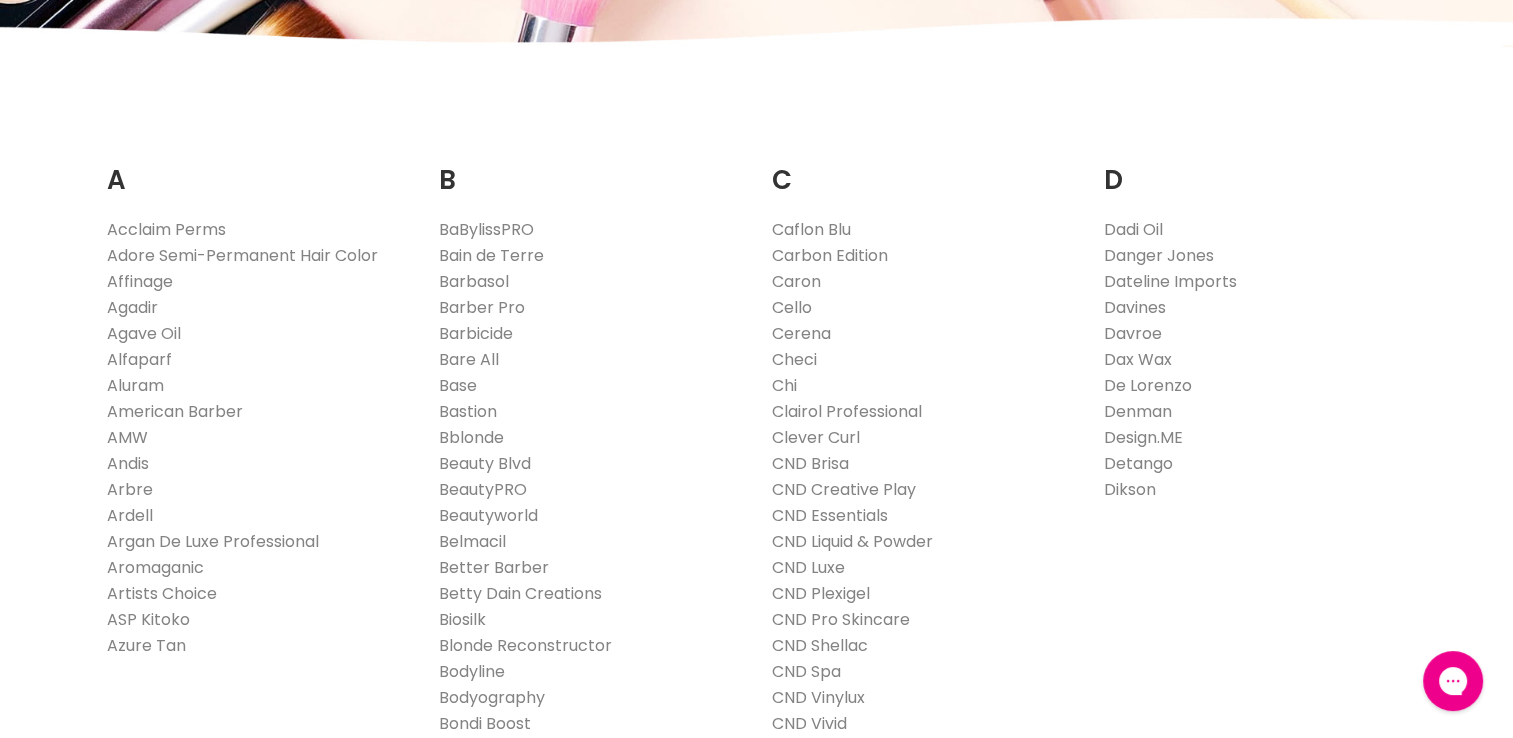 scroll, scrollTop: 0, scrollLeft: 0, axis: both 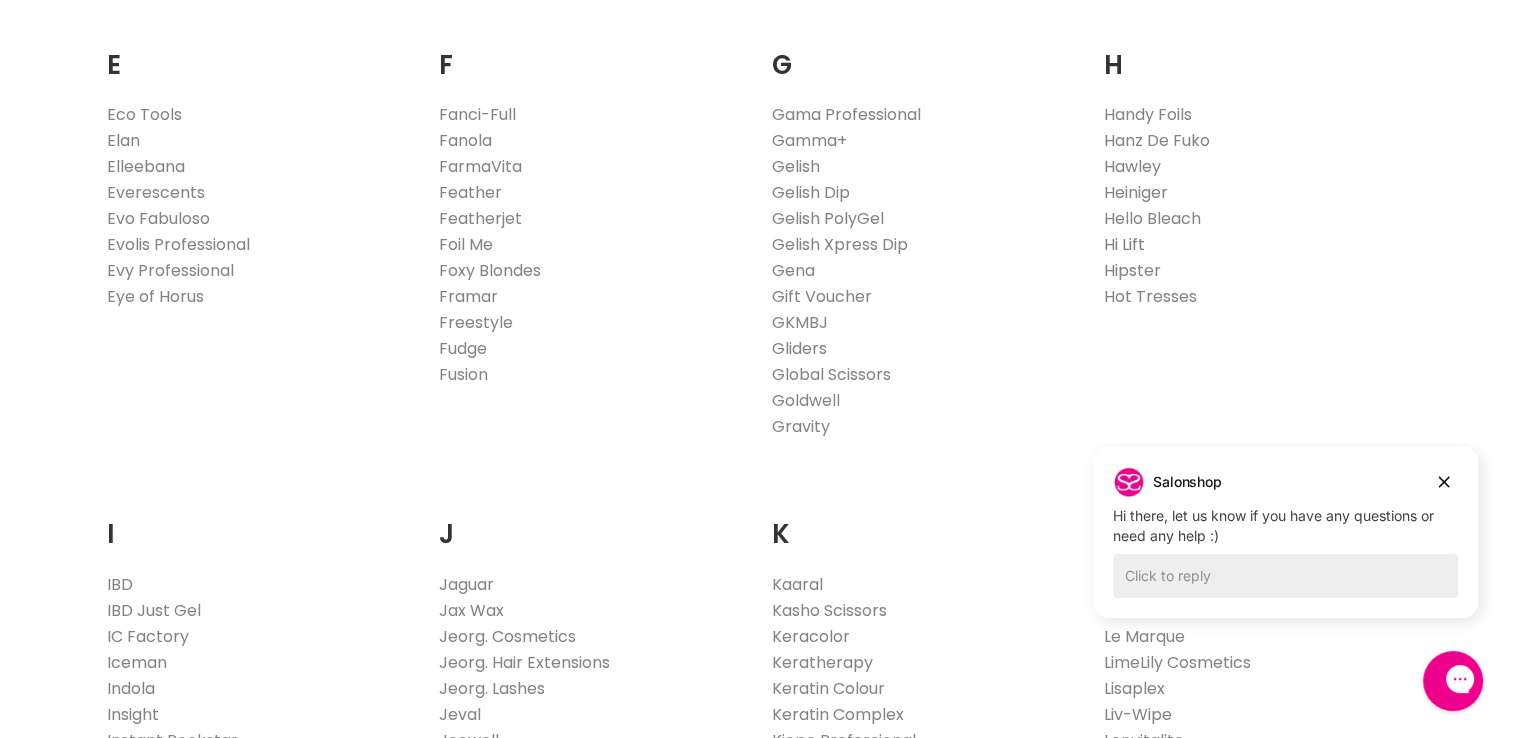 click on "Hi Lift" at bounding box center [1124, 244] 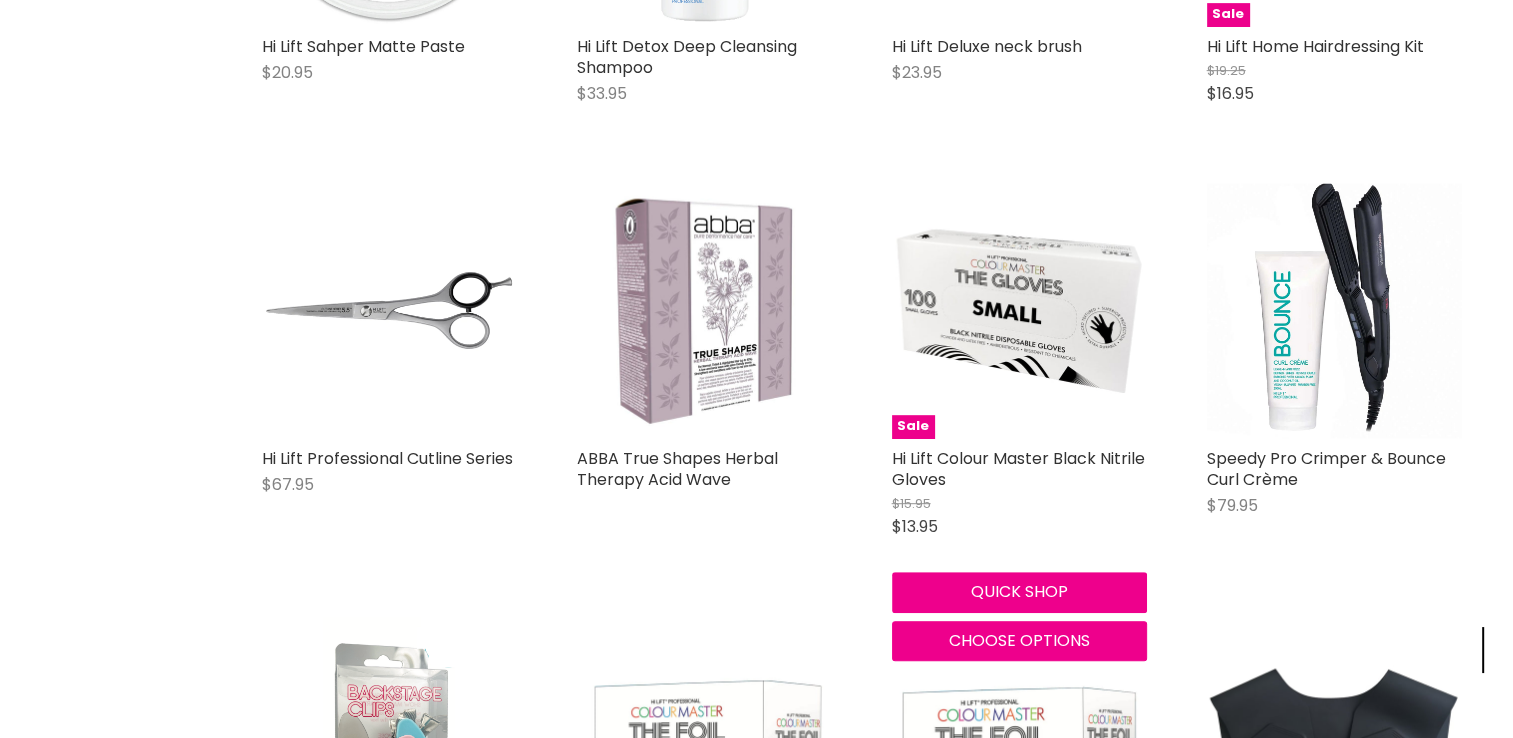 scroll, scrollTop: 1100, scrollLeft: 0, axis: vertical 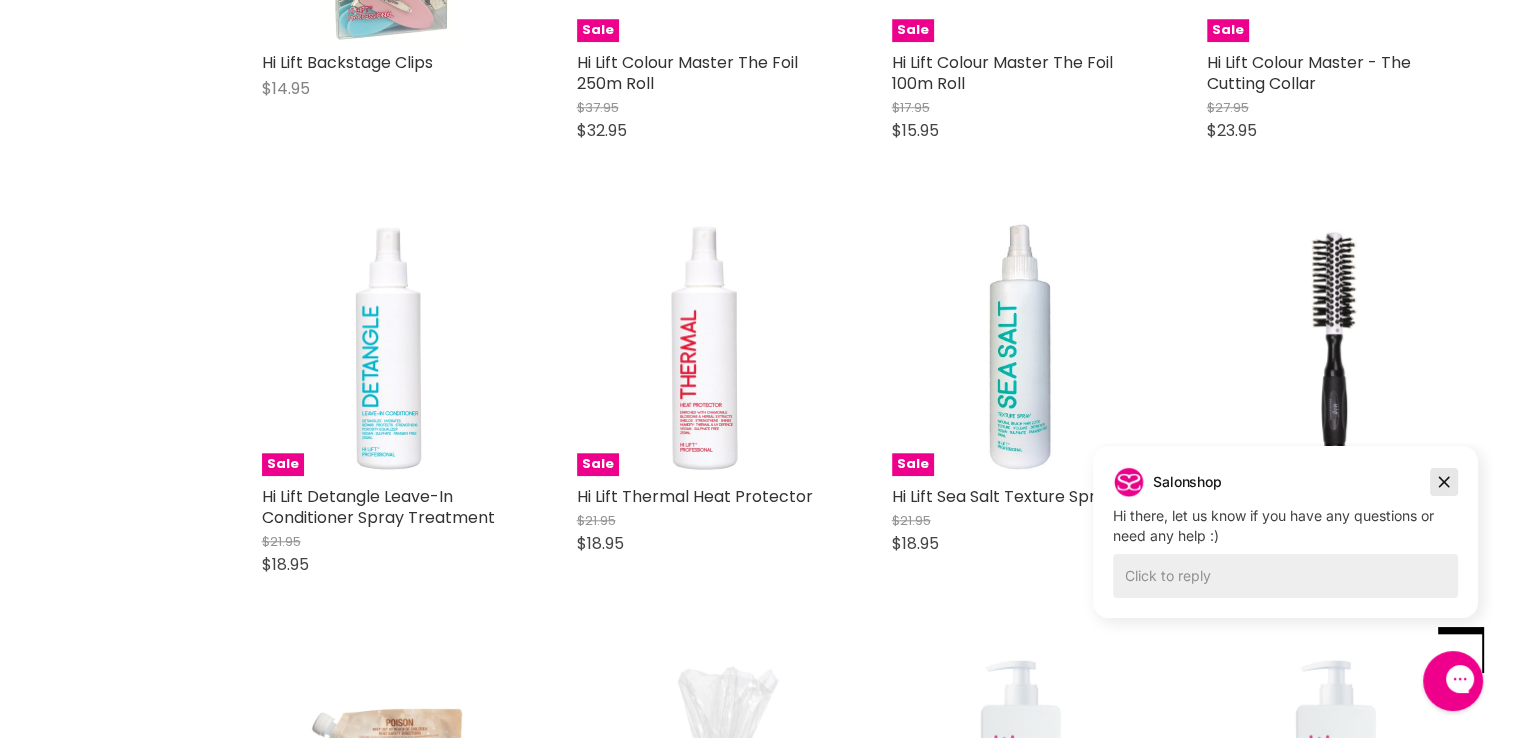 click 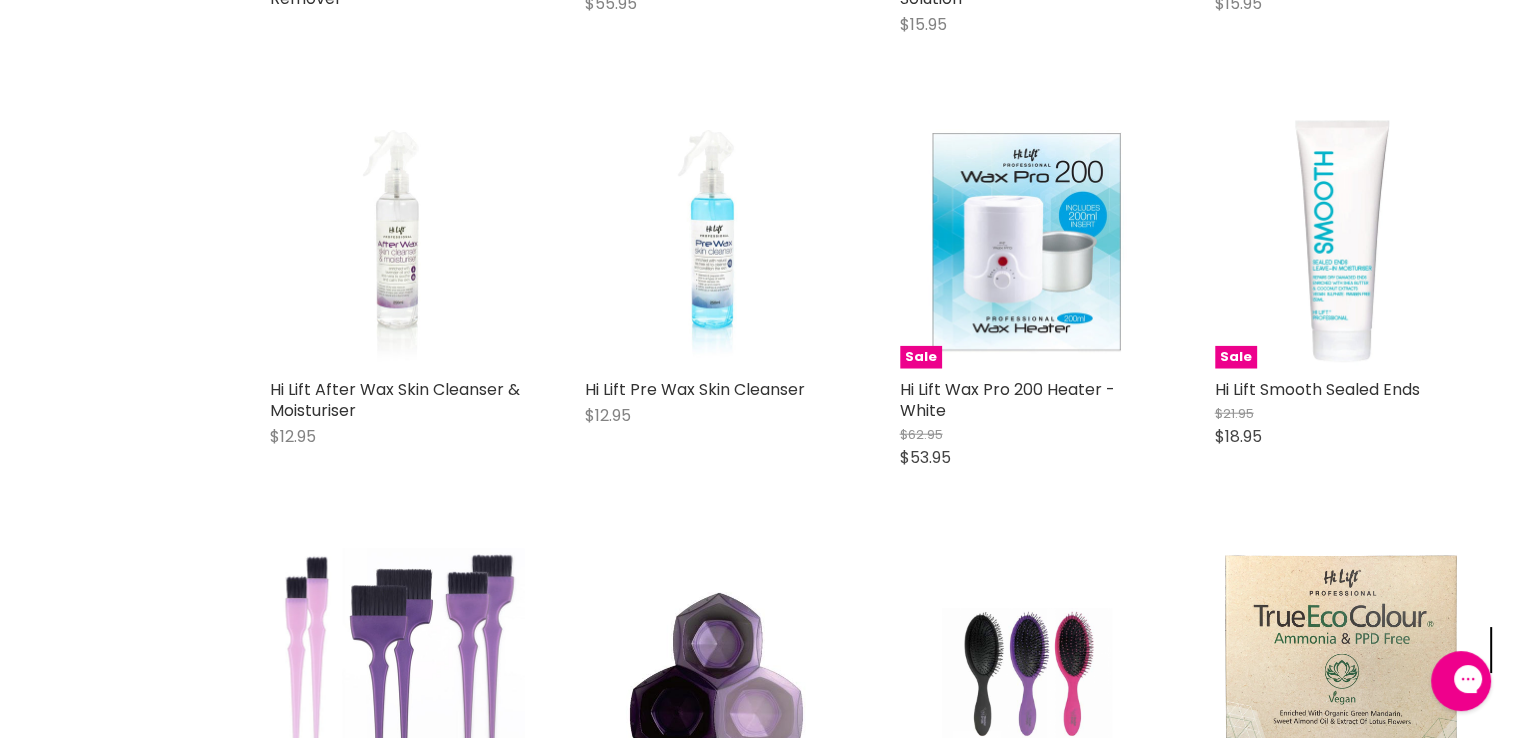 scroll, scrollTop: 5000, scrollLeft: 0, axis: vertical 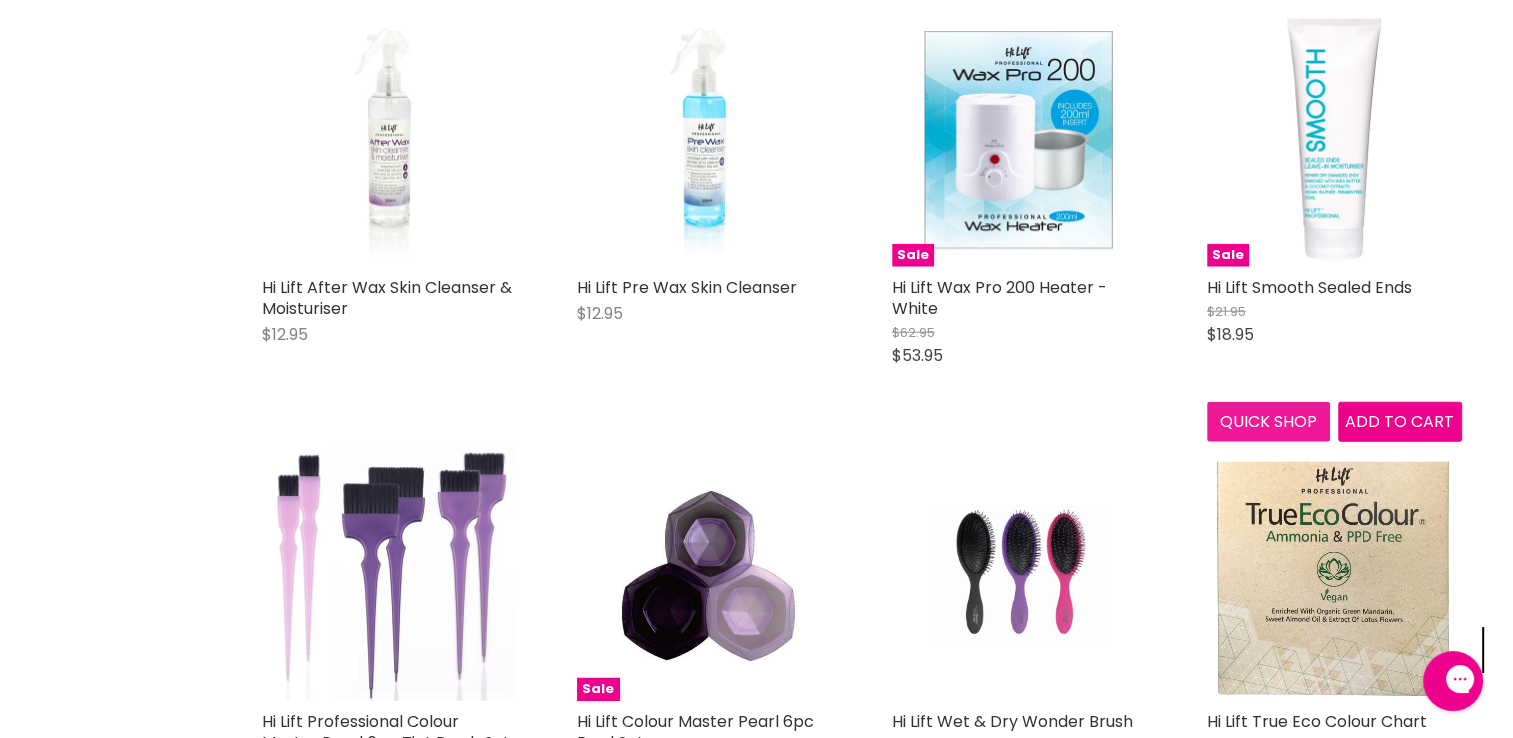 click on "Quick shop" at bounding box center (1269, 422) 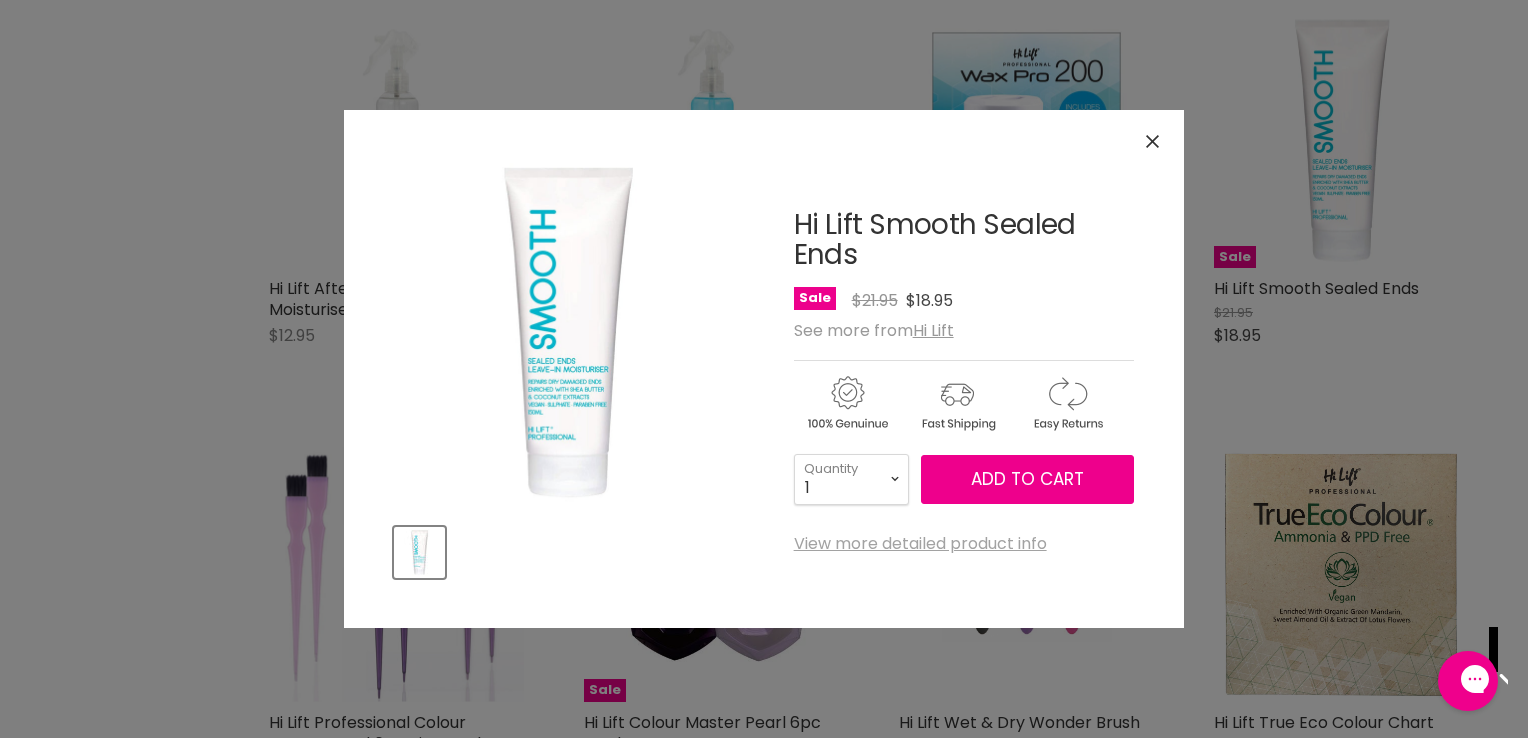 click on "View more detailed product info" at bounding box center (920, 544) 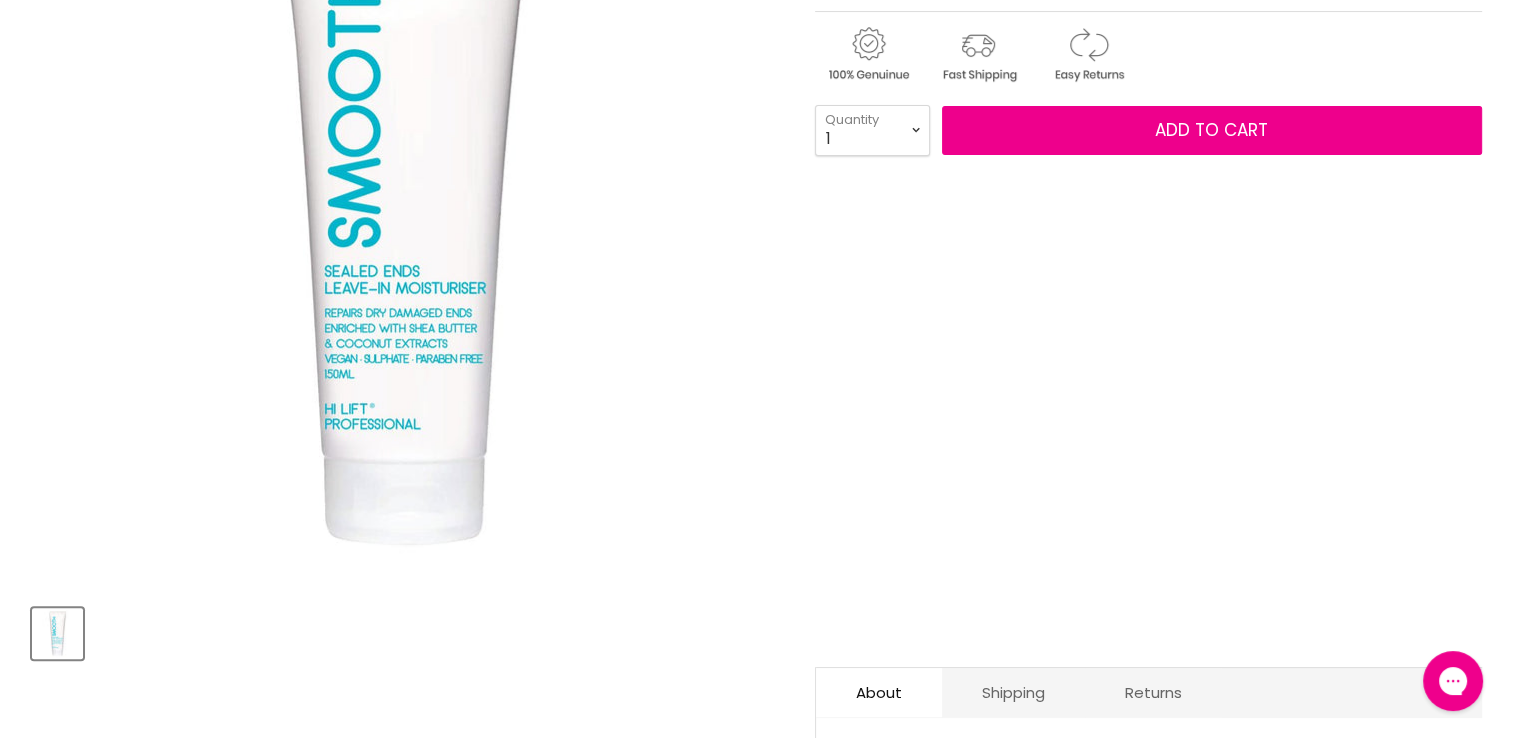 scroll, scrollTop: 0, scrollLeft: 0, axis: both 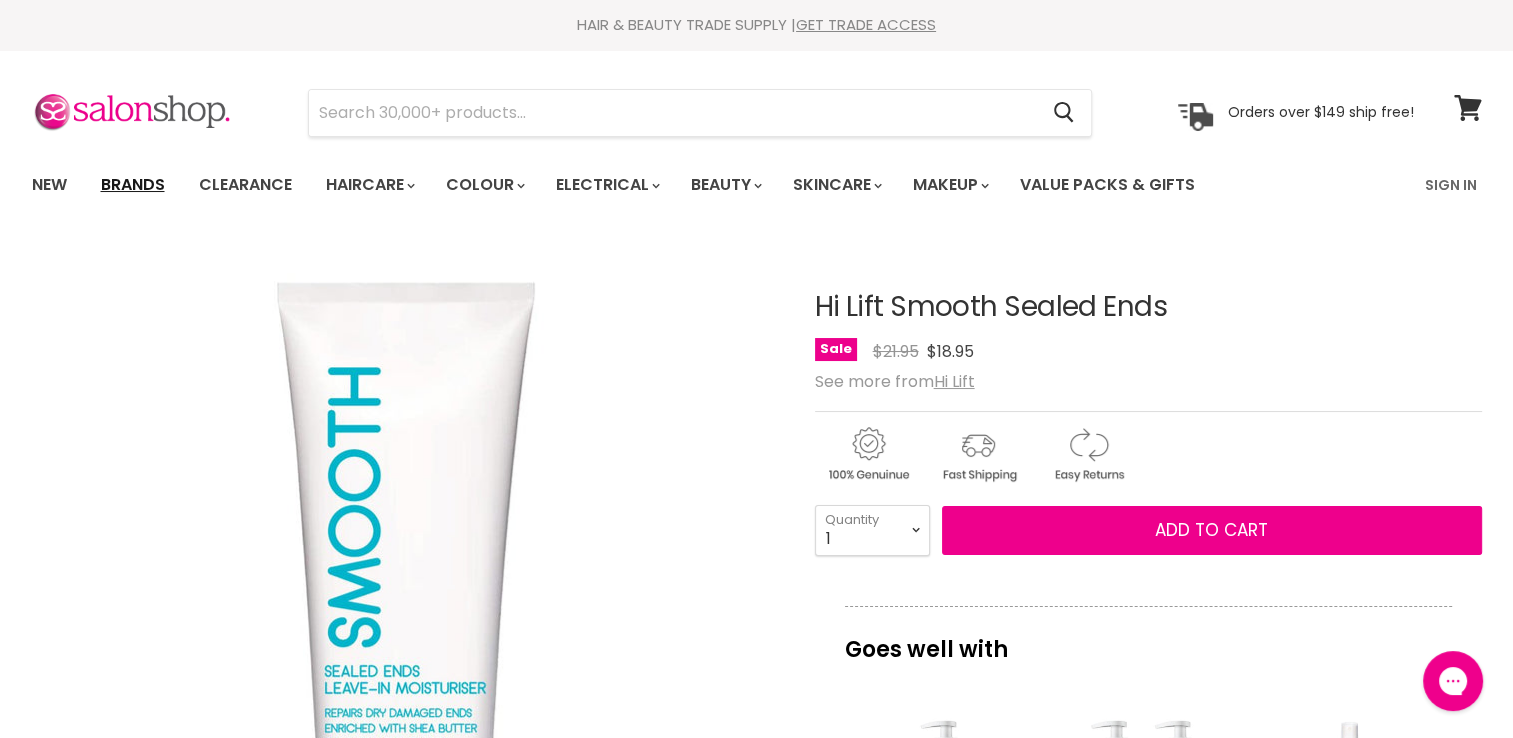 click on "Brands" at bounding box center [133, 185] 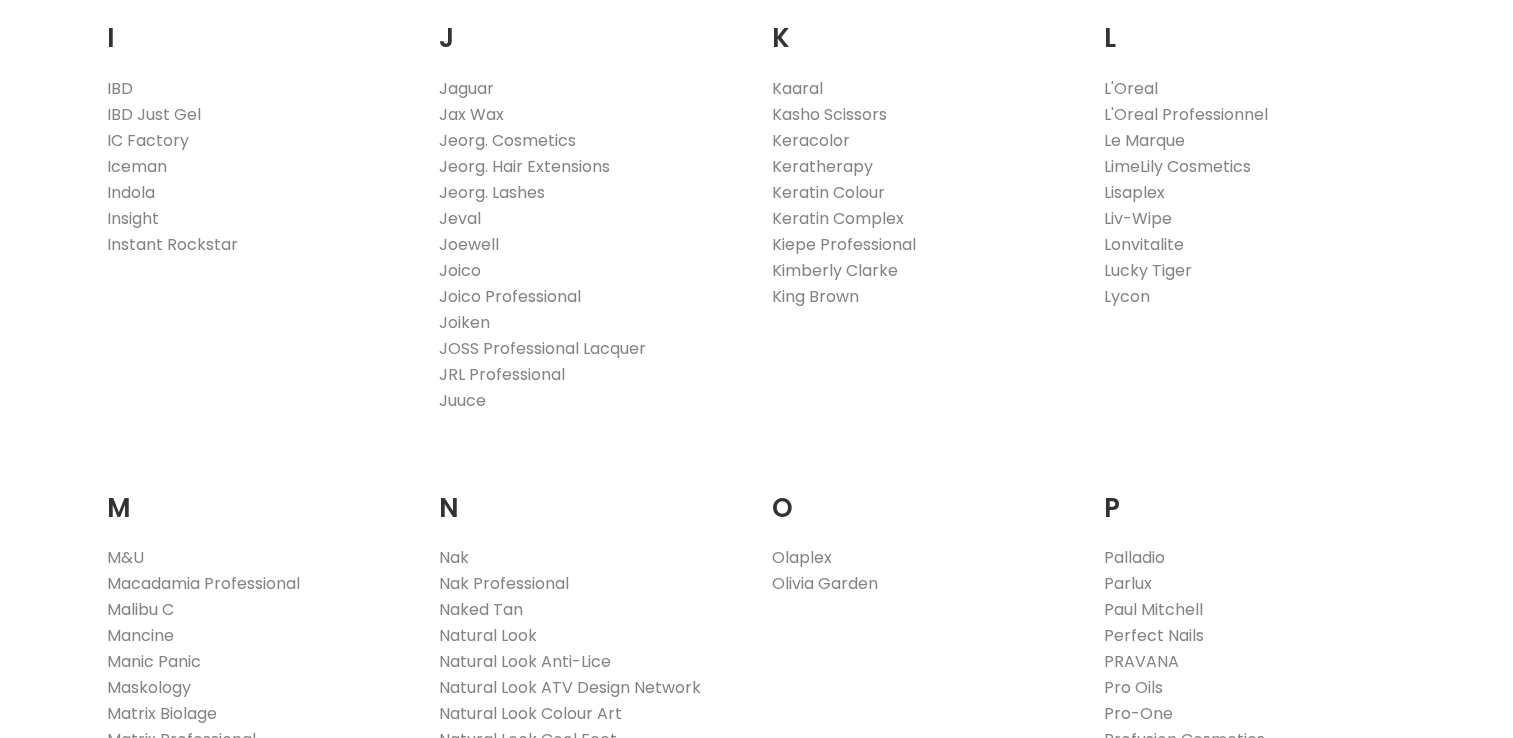scroll, scrollTop: 1900, scrollLeft: 0, axis: vertical 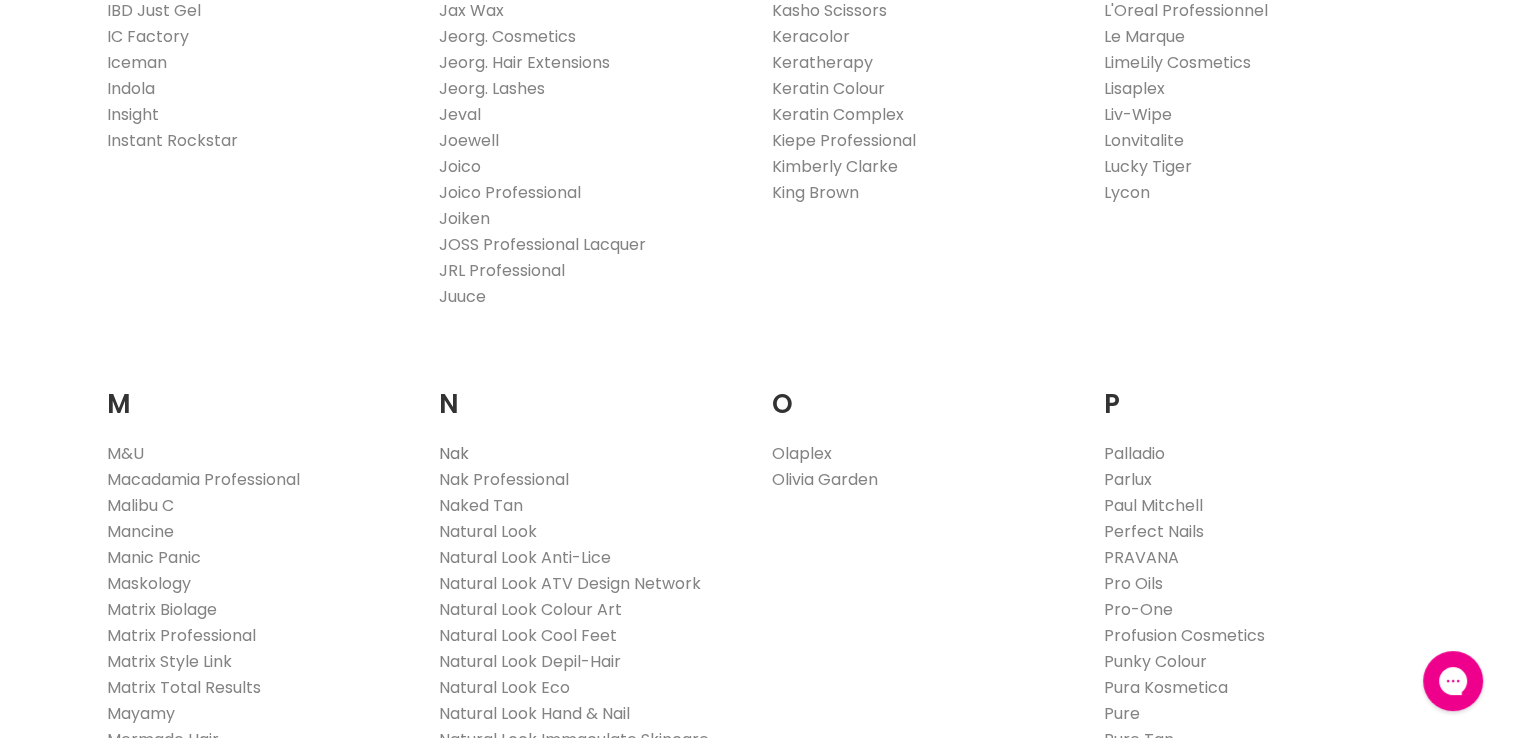 click on "Nak" at bounding box center (454, 453) 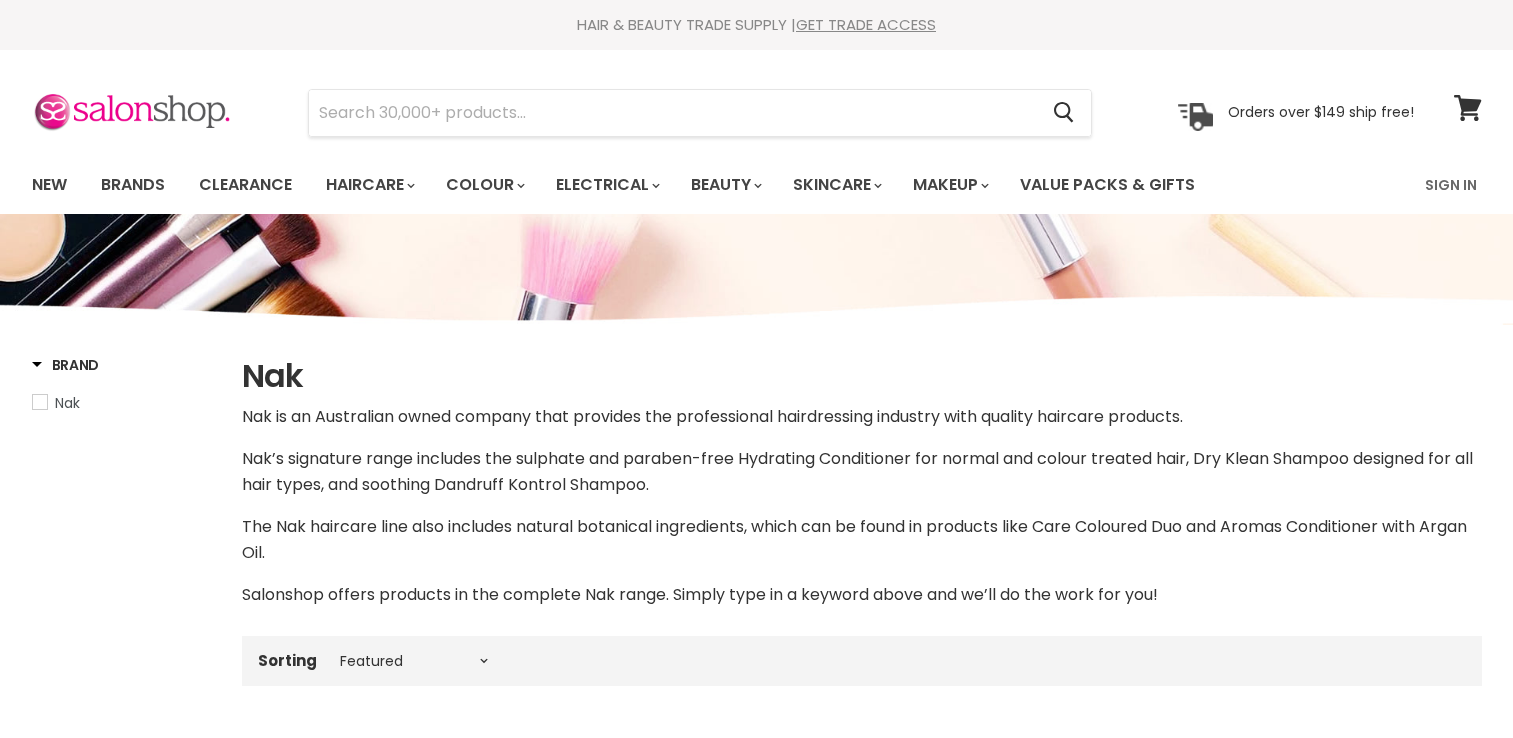select on "manual" 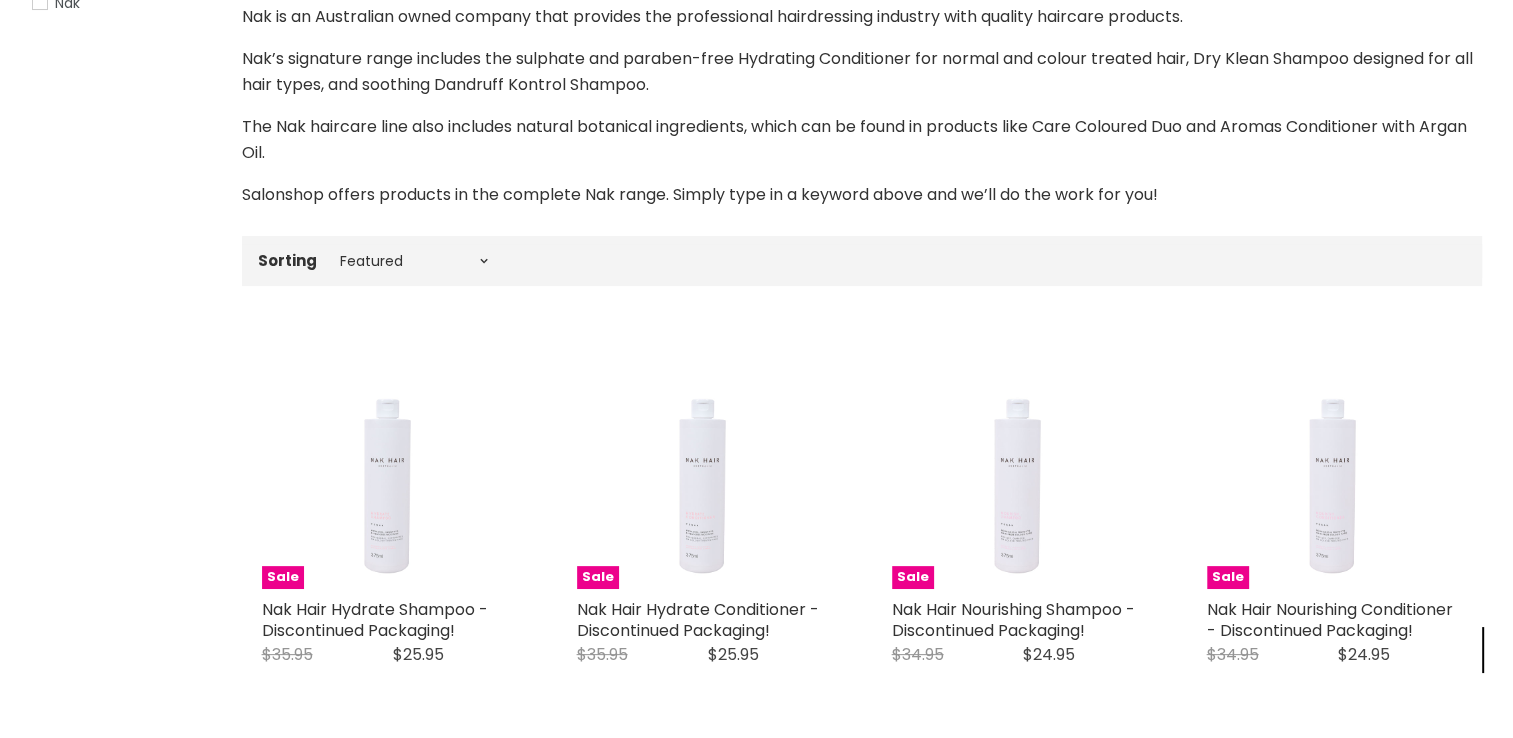 scroll, scrollTop: 500, scrollLeft: 0, axis: vertical 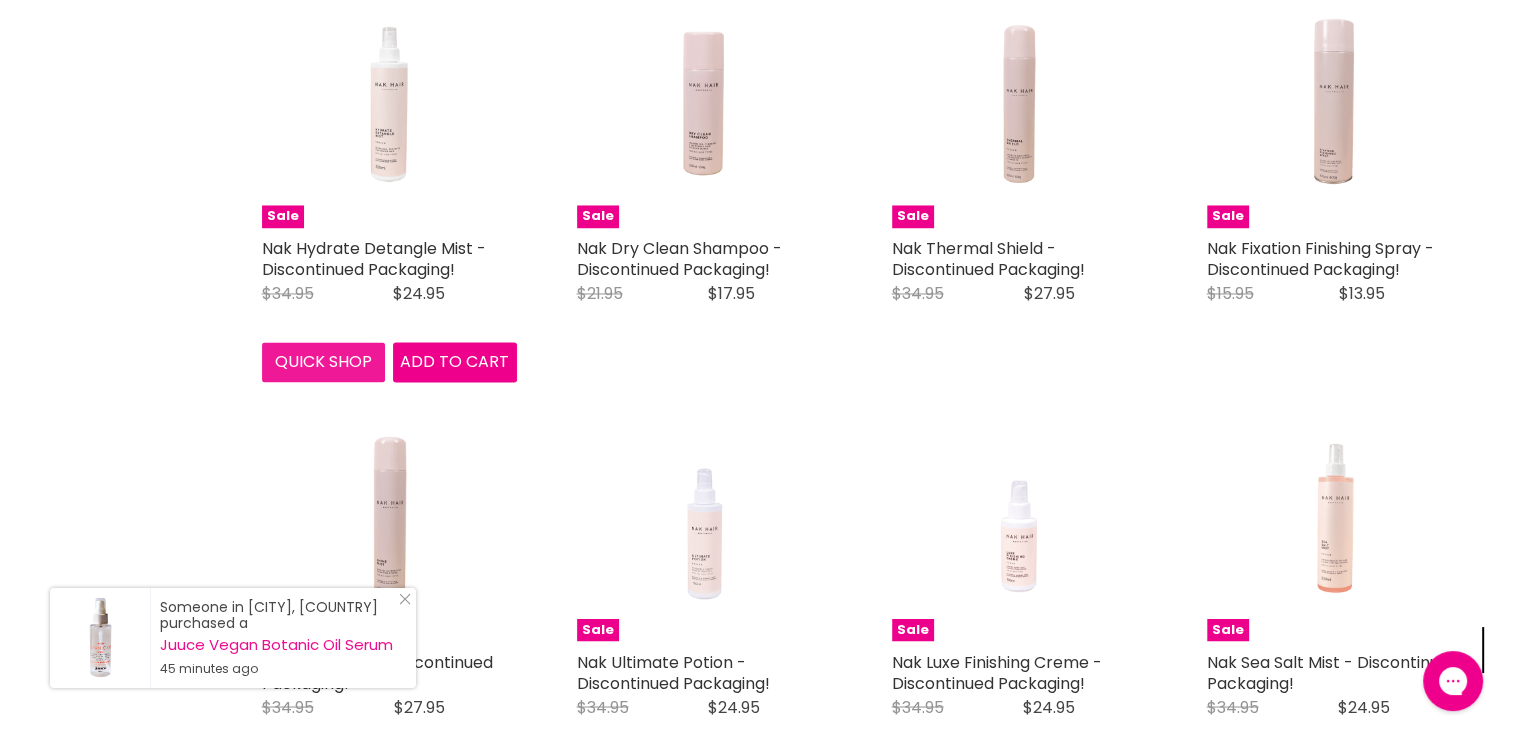 click on "Quick shop" at bounding box center [324, 362] 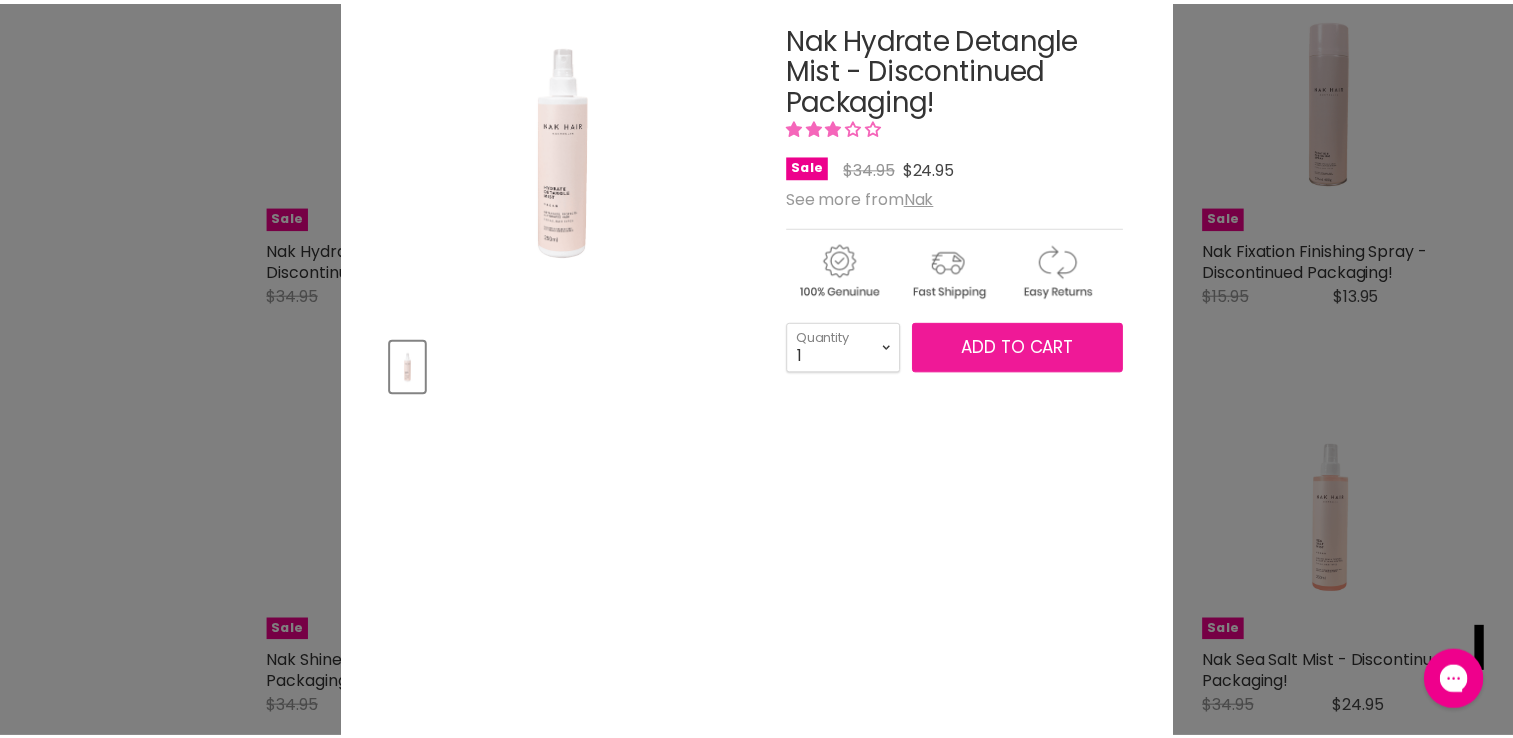 scroll, scrollTop: 0, scrollLeft: 0, axis: both 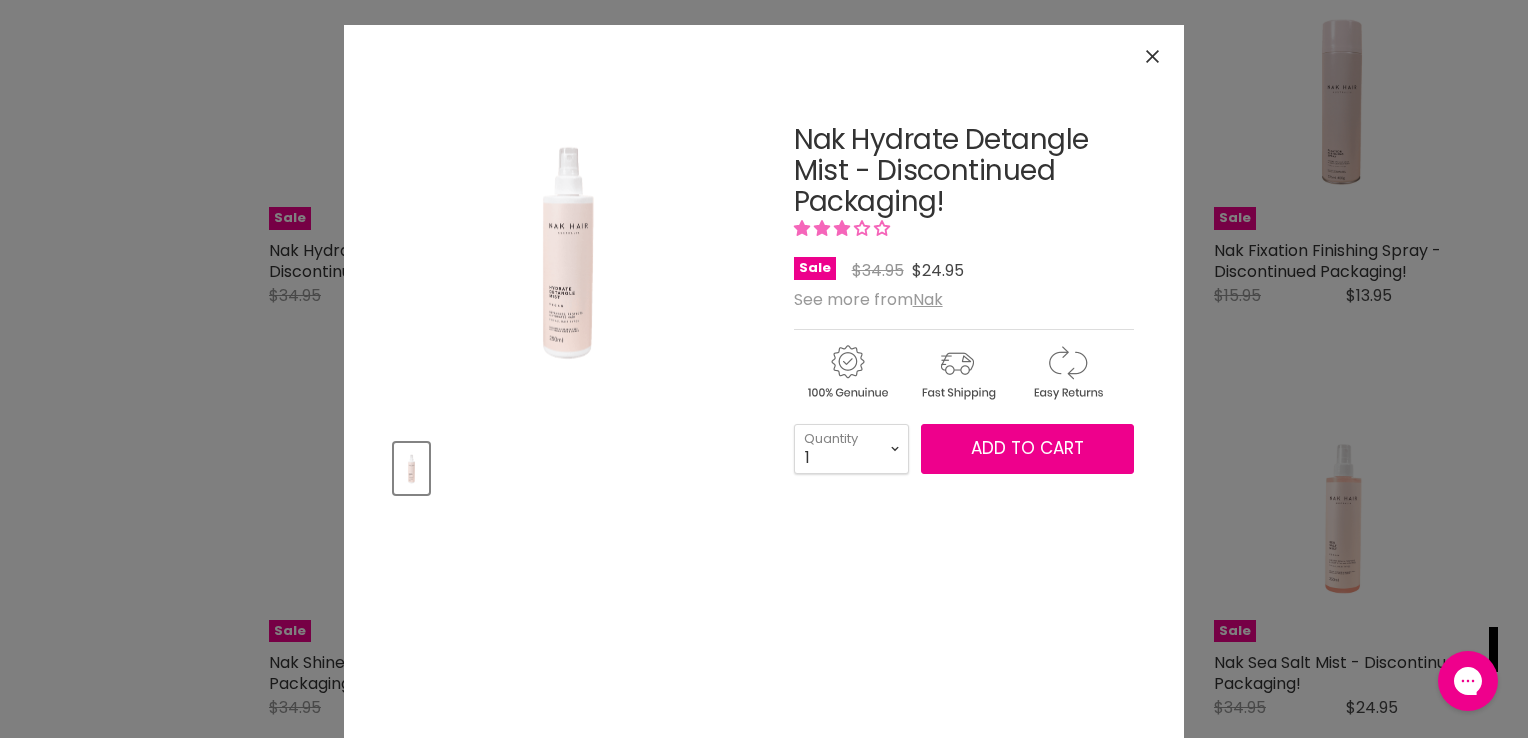 click 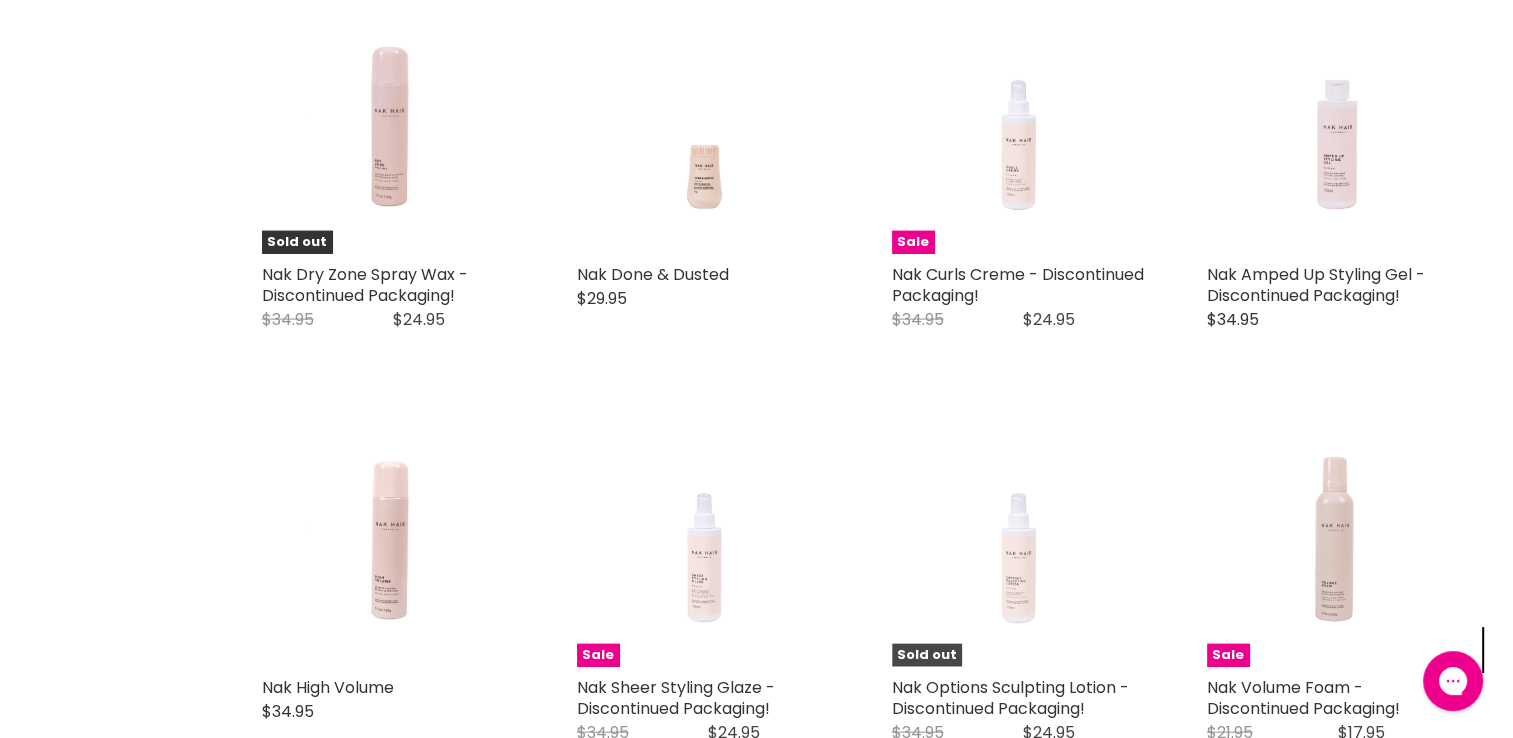 scroll, scrollTop: 4200, scrollLeft: 0, axis: vertical 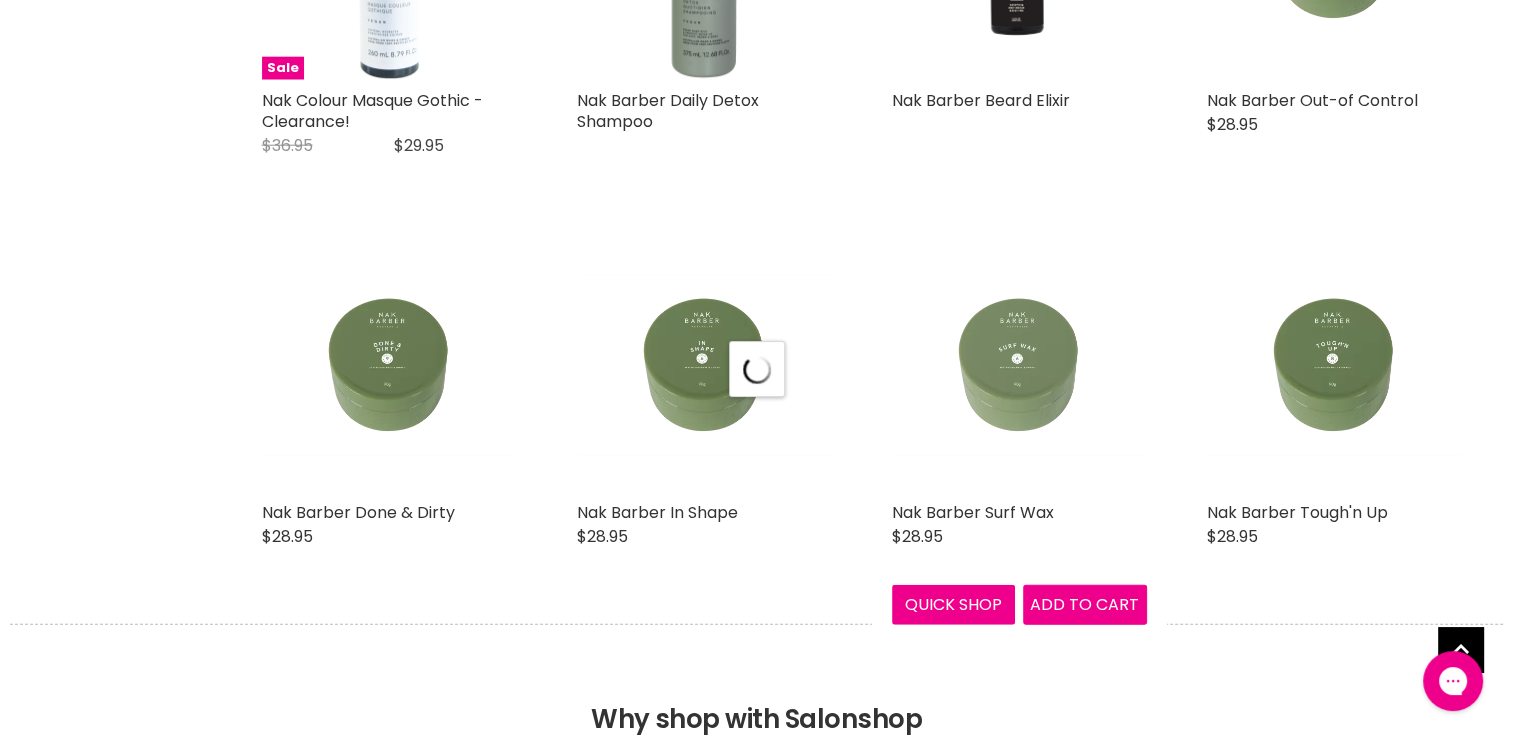 select on "manual" 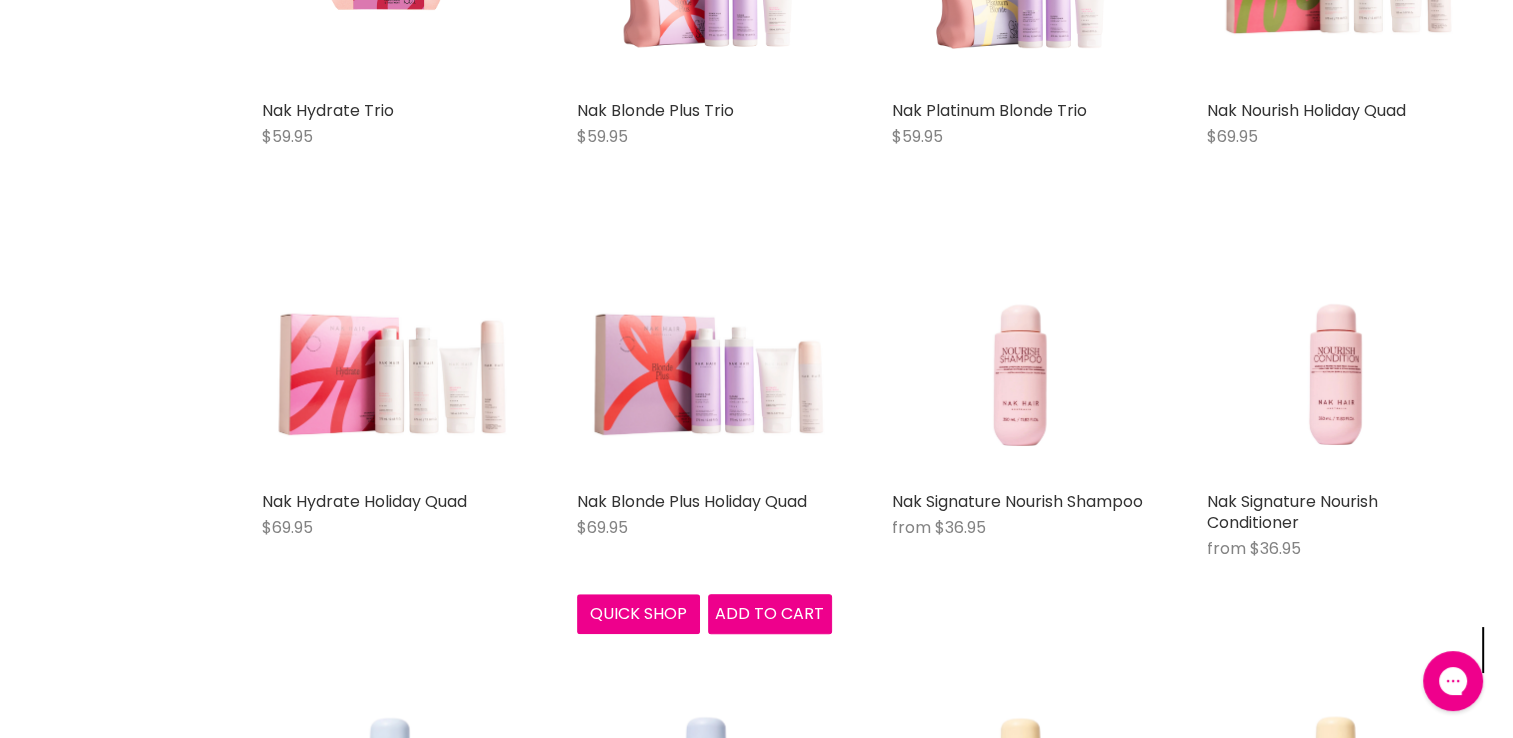 scroll, scrollTop: 8900, scrollLeft: 0, axis: vertical 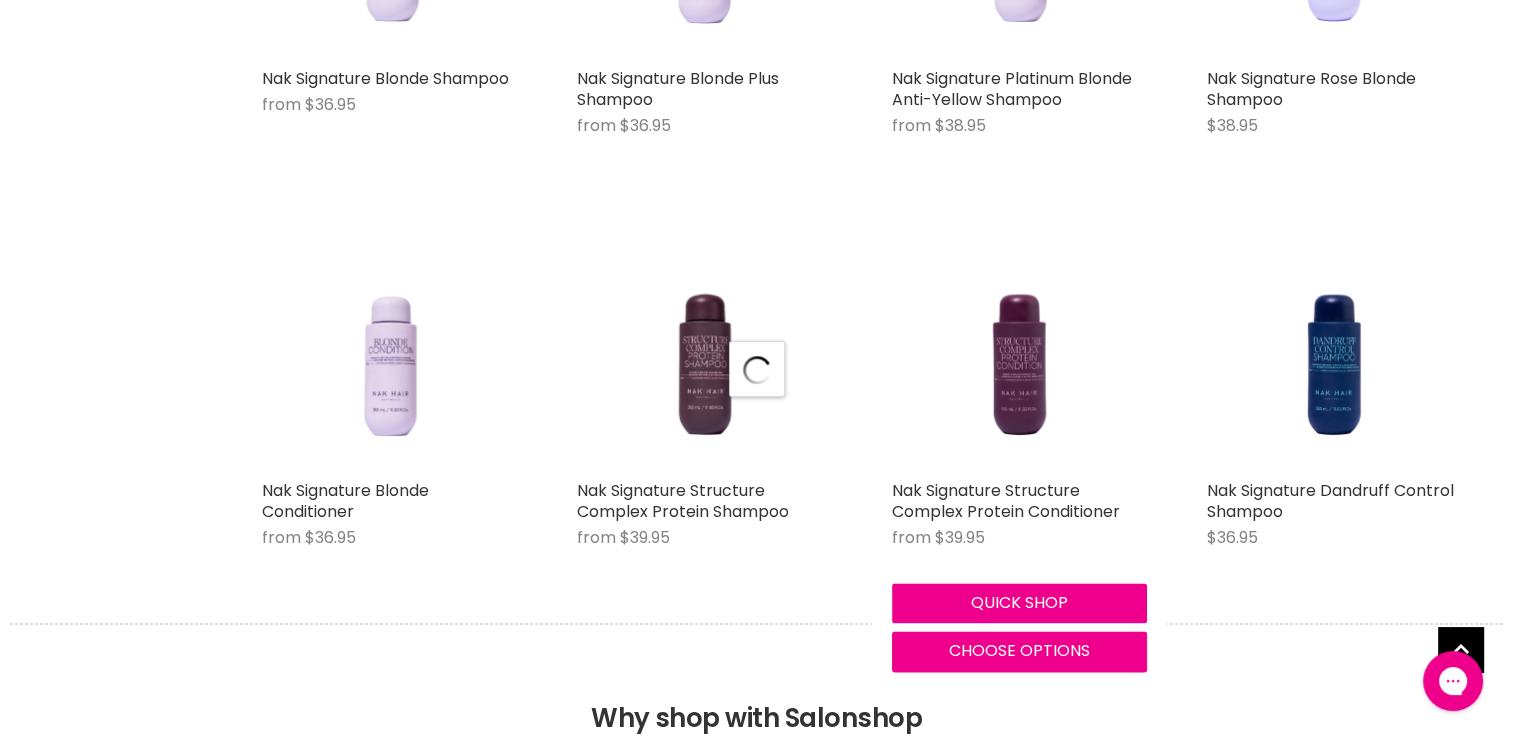 select on "manual" 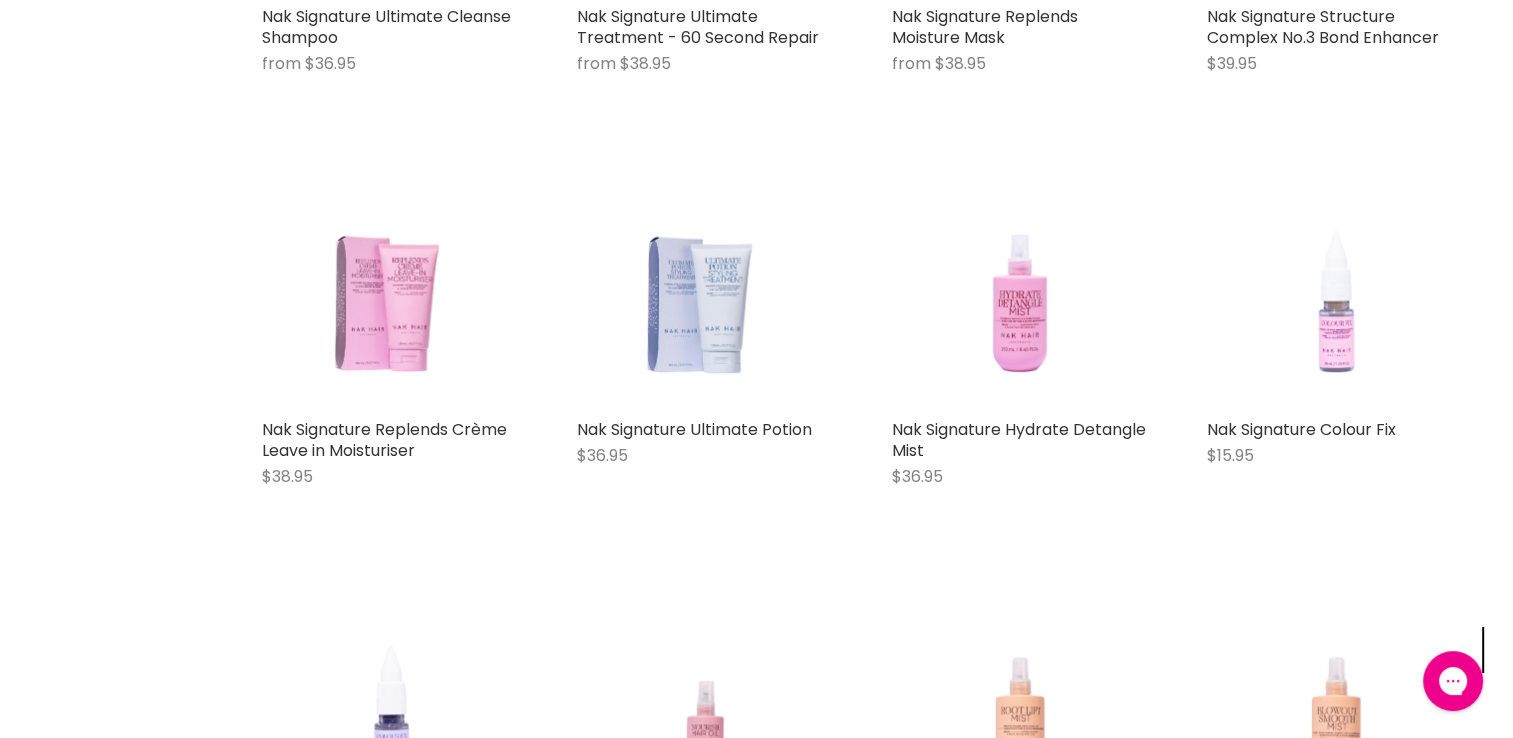 scroll, scrollTop: 10400, scrollLeft: 0, axis: vertical 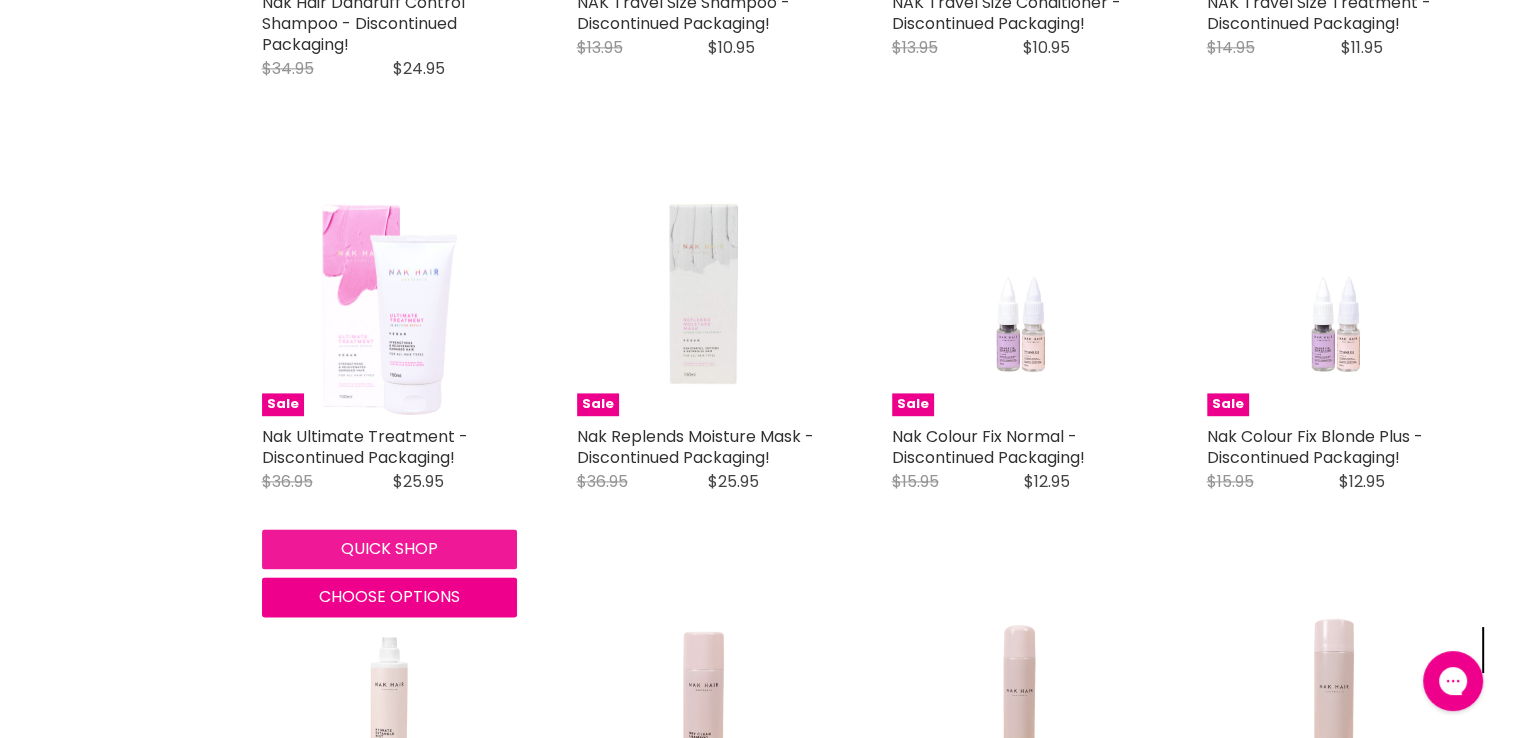 click on "Quick shop" at bounding box center [389, 549] 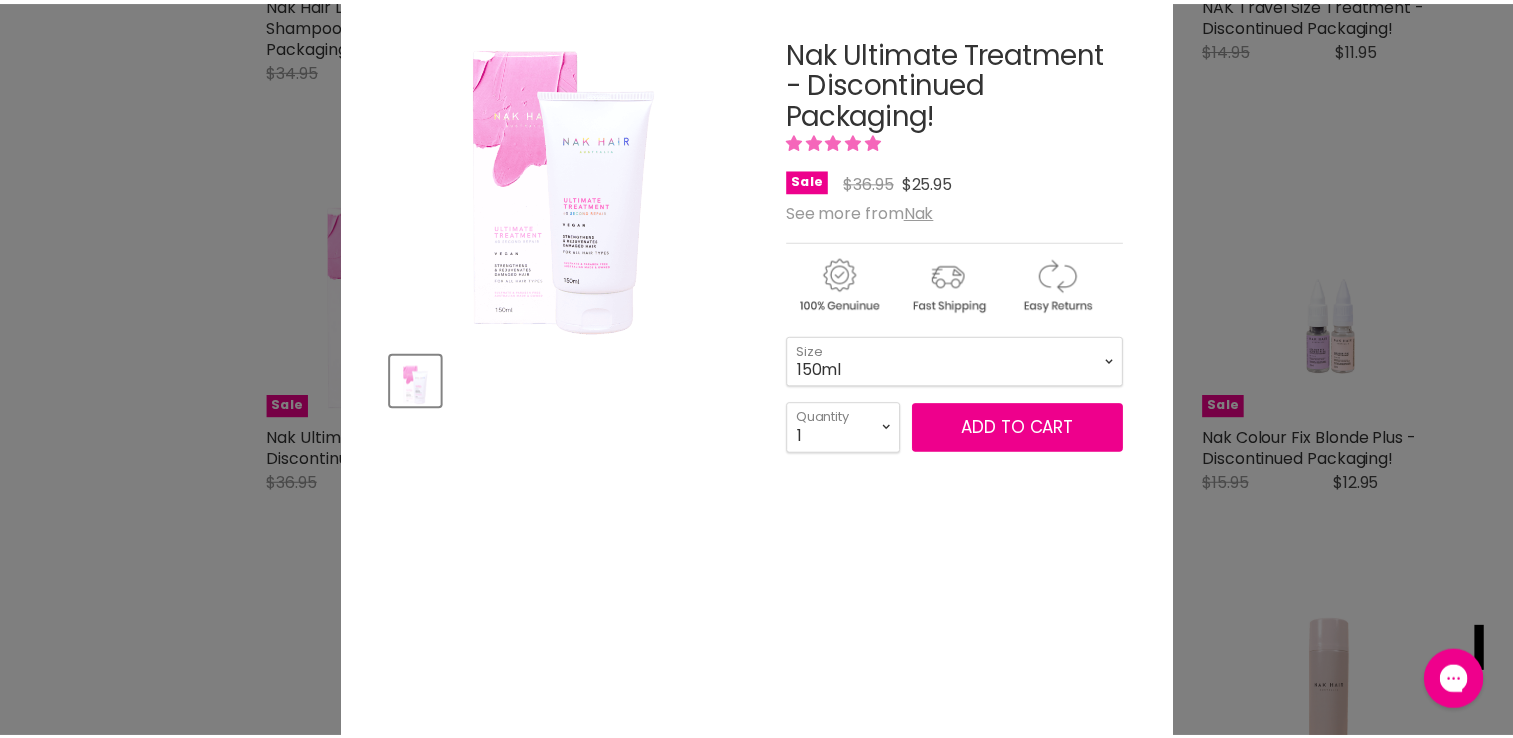 scroll, scrollTop: 0, scrollLeft: 0, axis: both 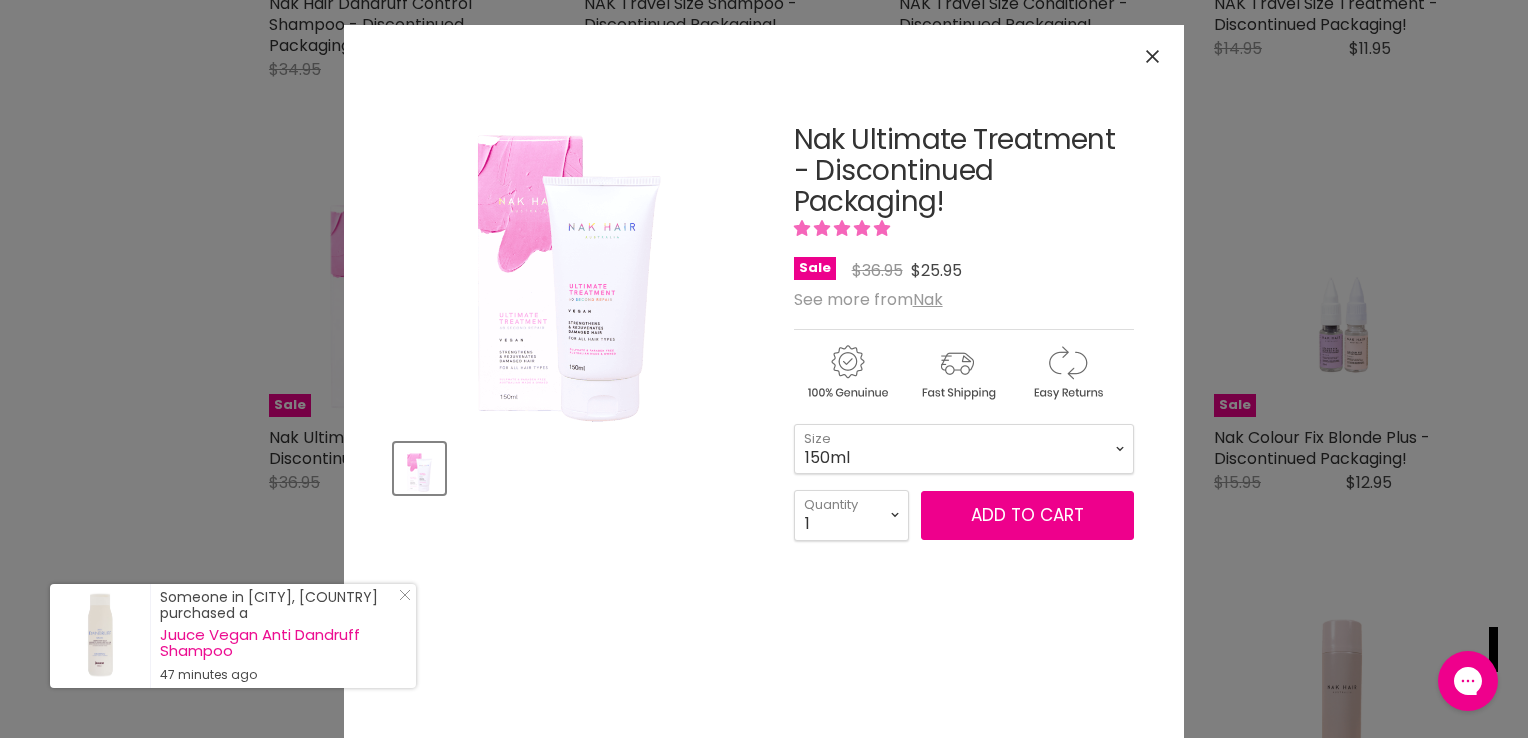 click 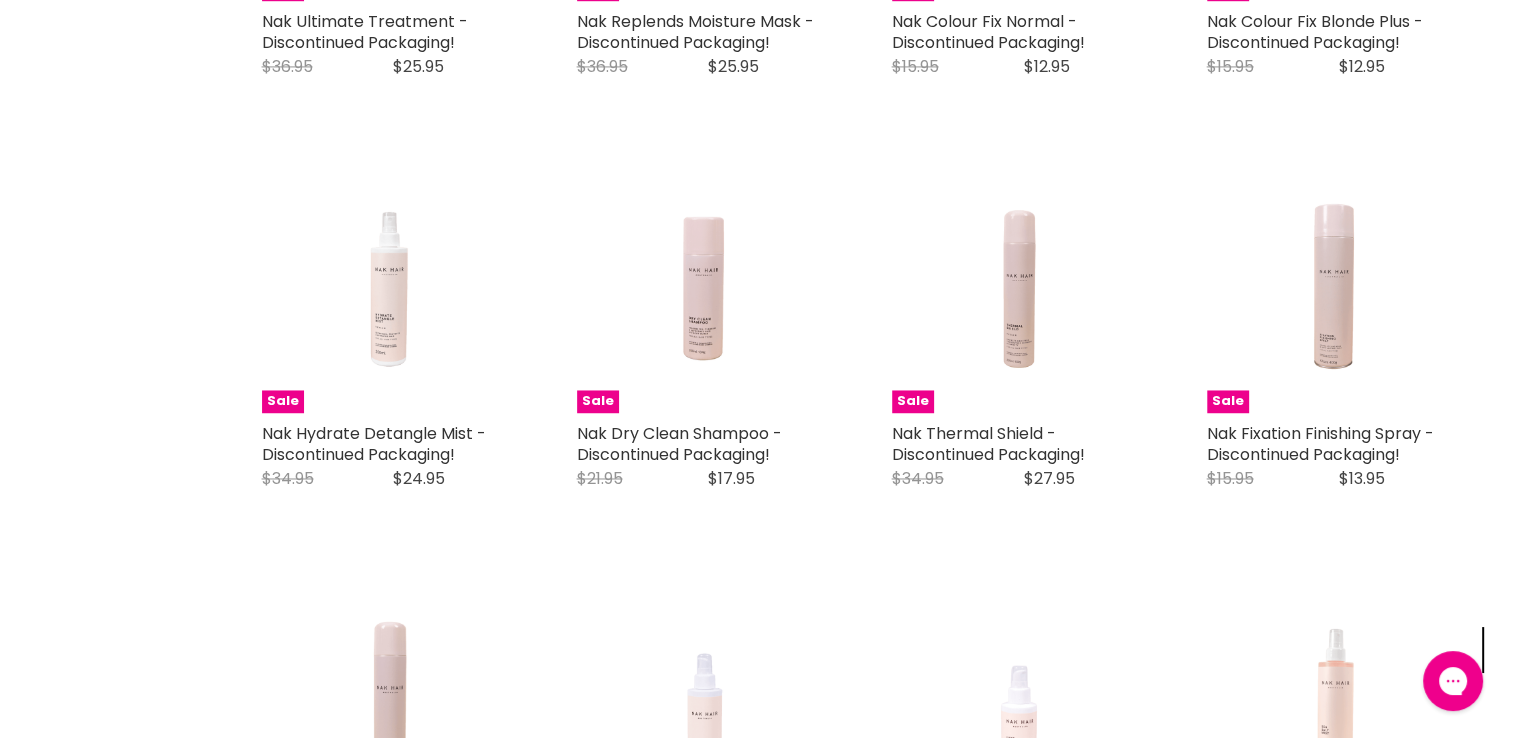 scroll, scrollTop: 3200, scrollLeft: 0, axis: vertical 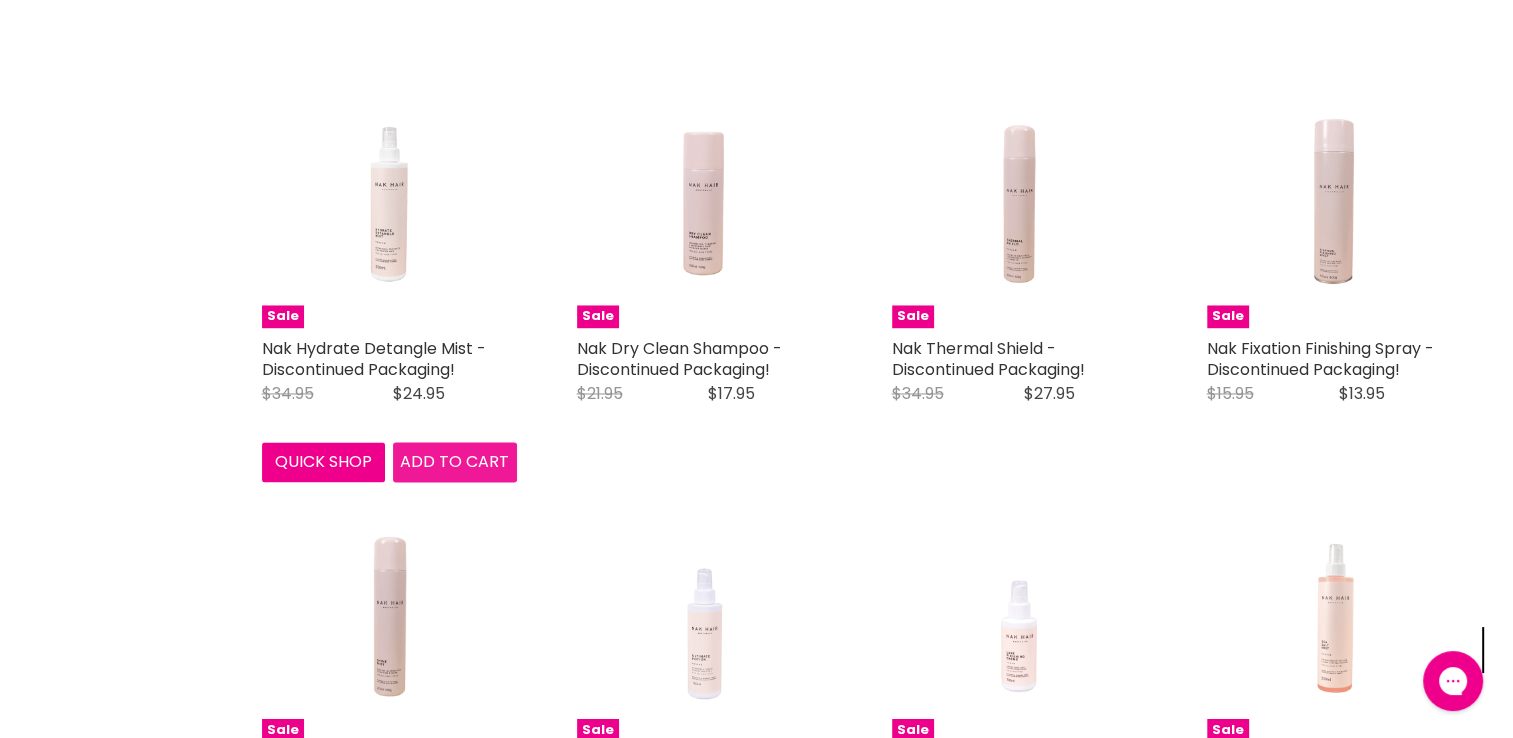 click on "Add to cart" at bounding box center [454, 461] 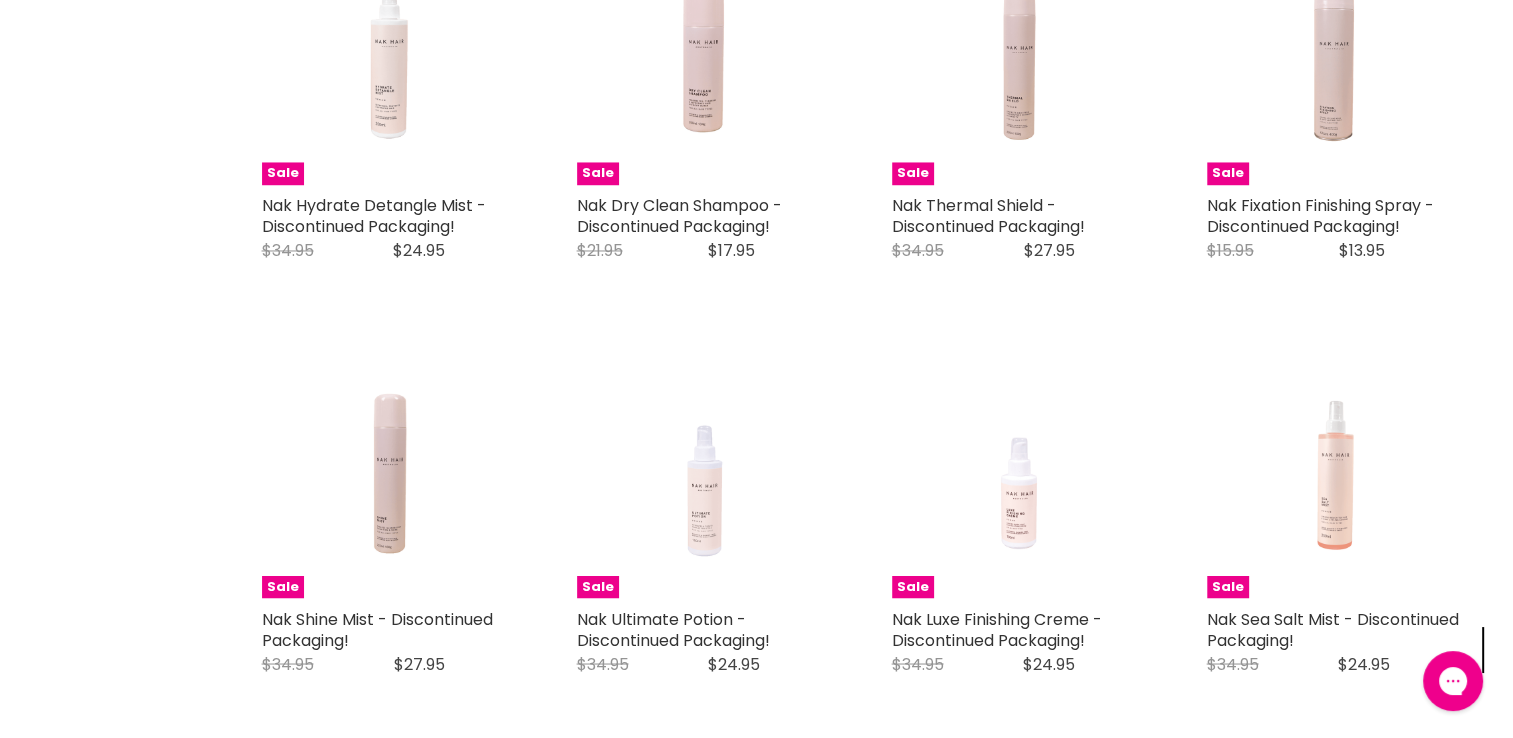 scroll, scrollTop: 3400, scrollLeft: 0, axis: vertical 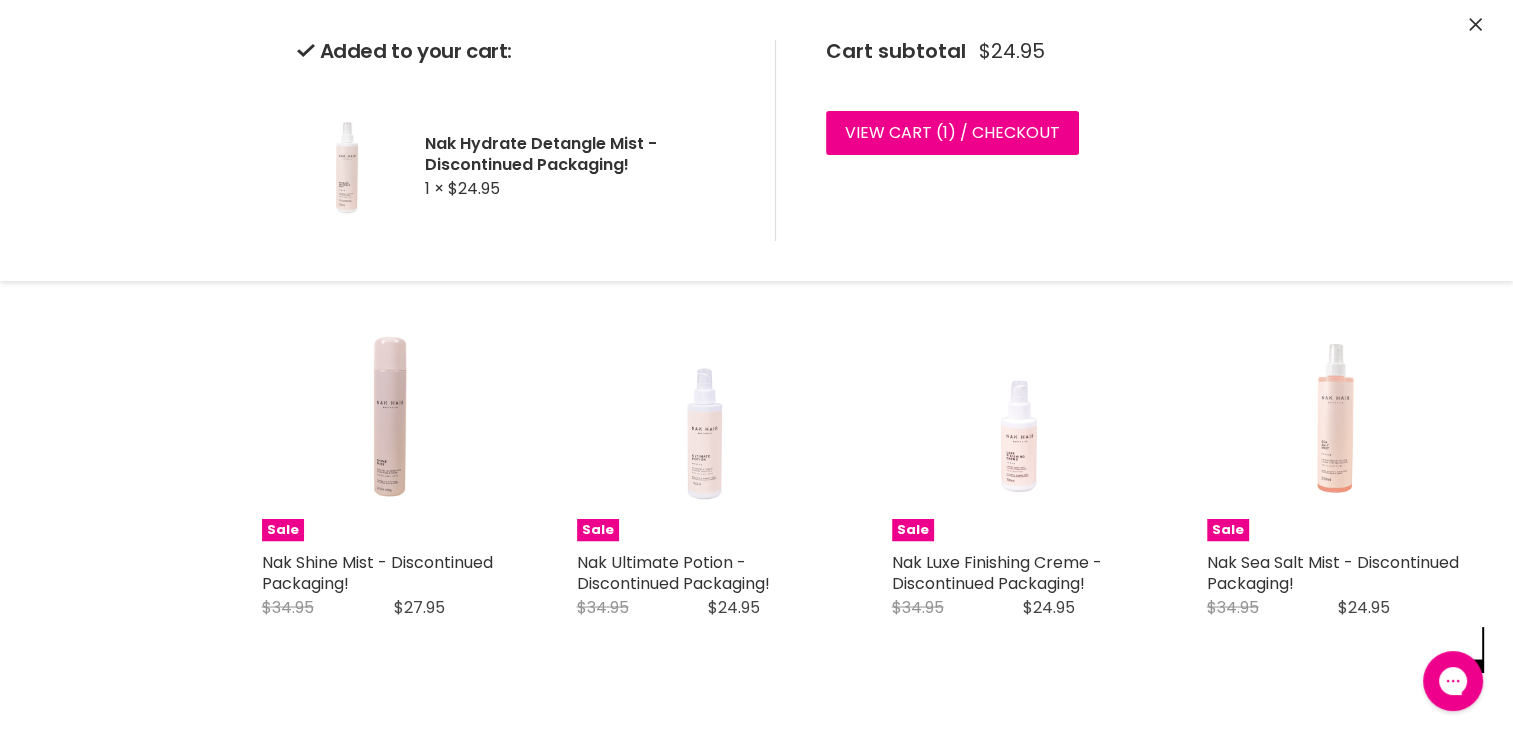 click 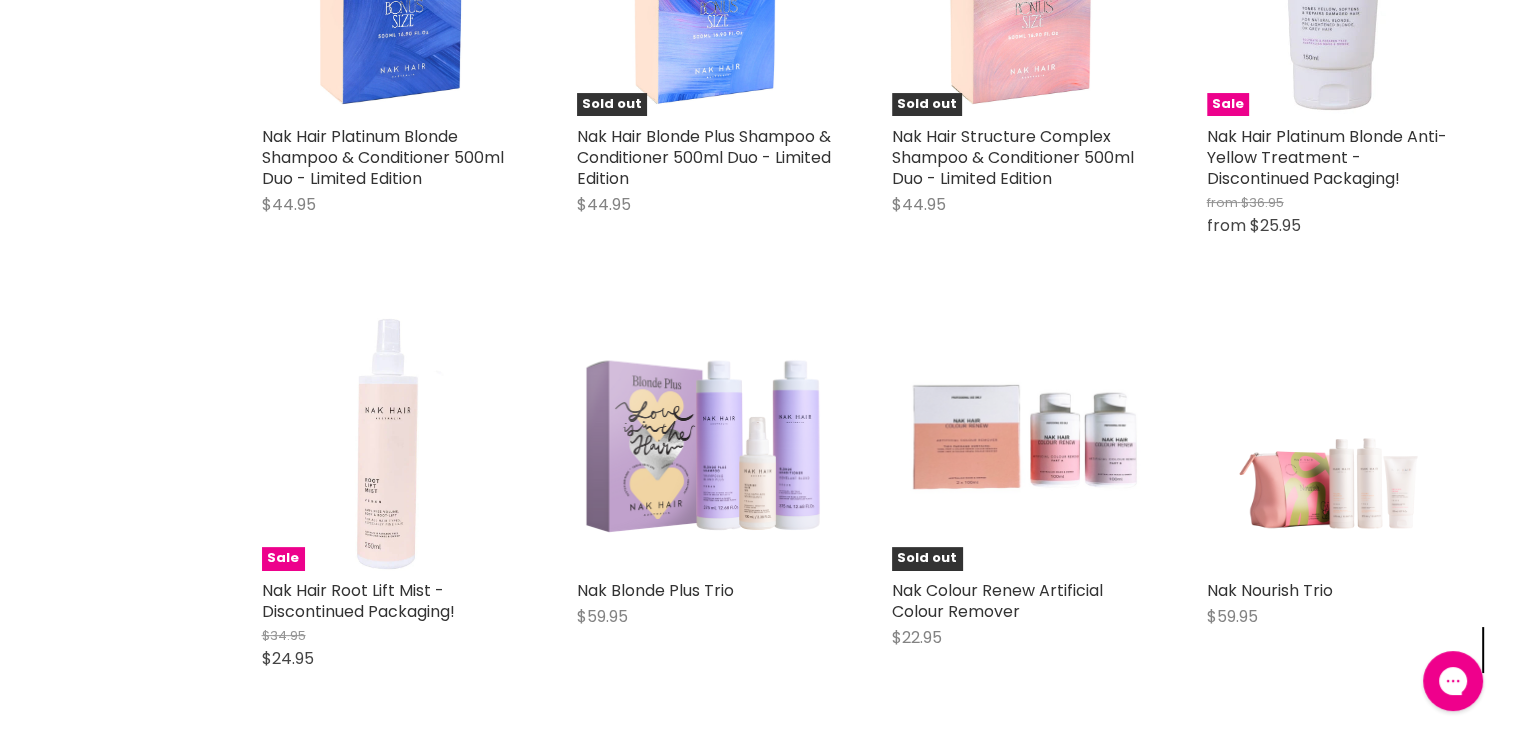 scroll, scrollTop: 8100, scrollLeft: 0, axis: vertical 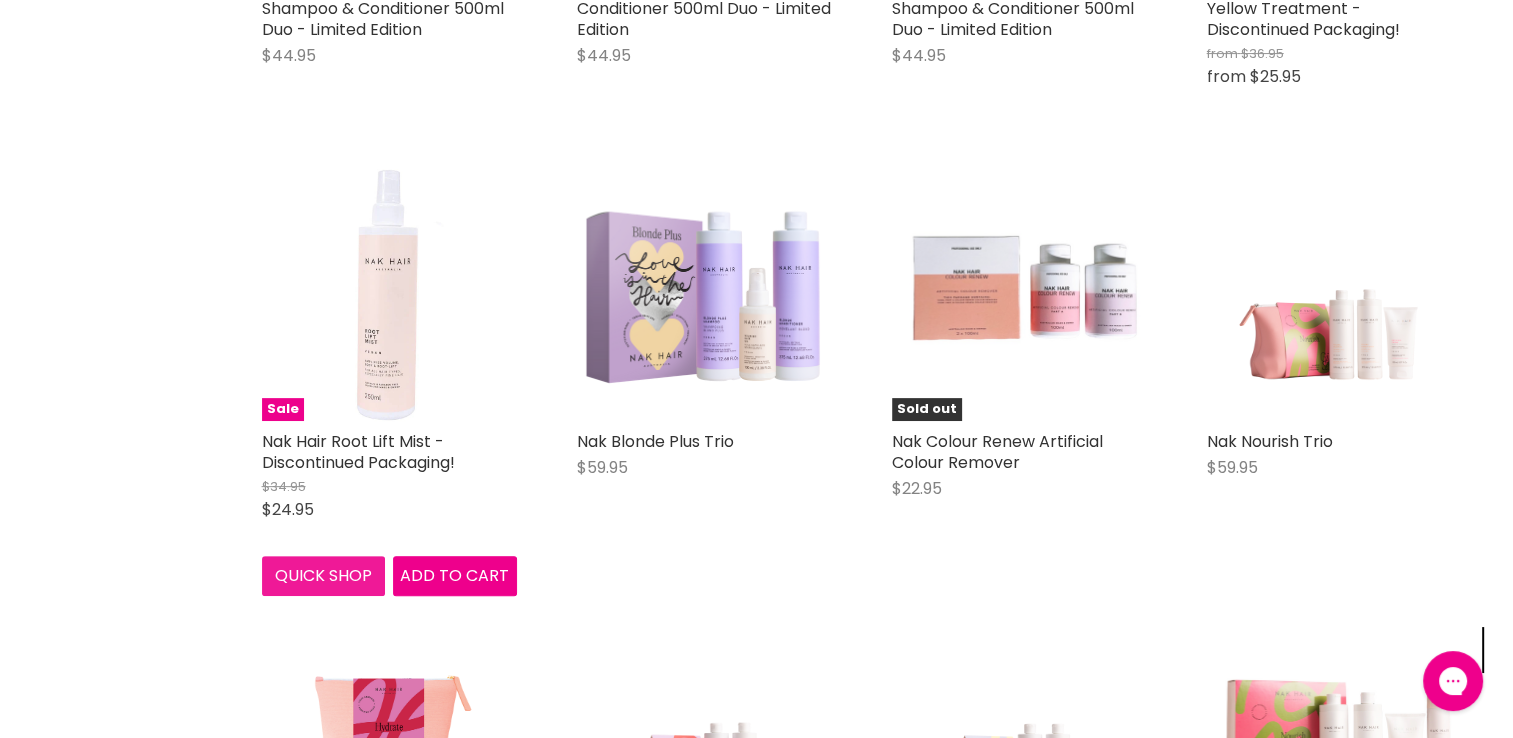 click on "Quick shop" at bounding box center [324, 576] 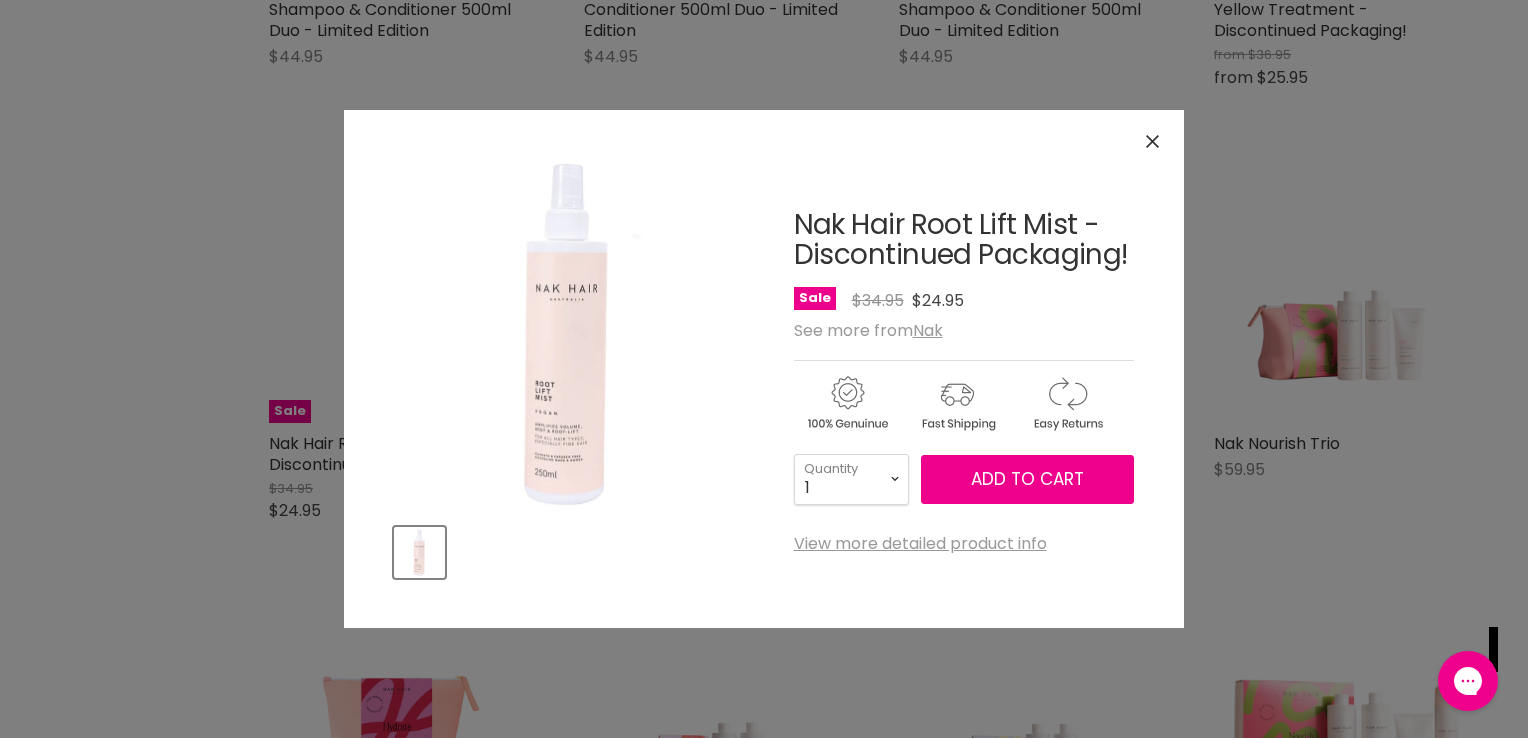 drag, startPoint x: 1151, startPoint y: 138, endPoint x: 1527, endPoint y: 498, distance: 520.5535 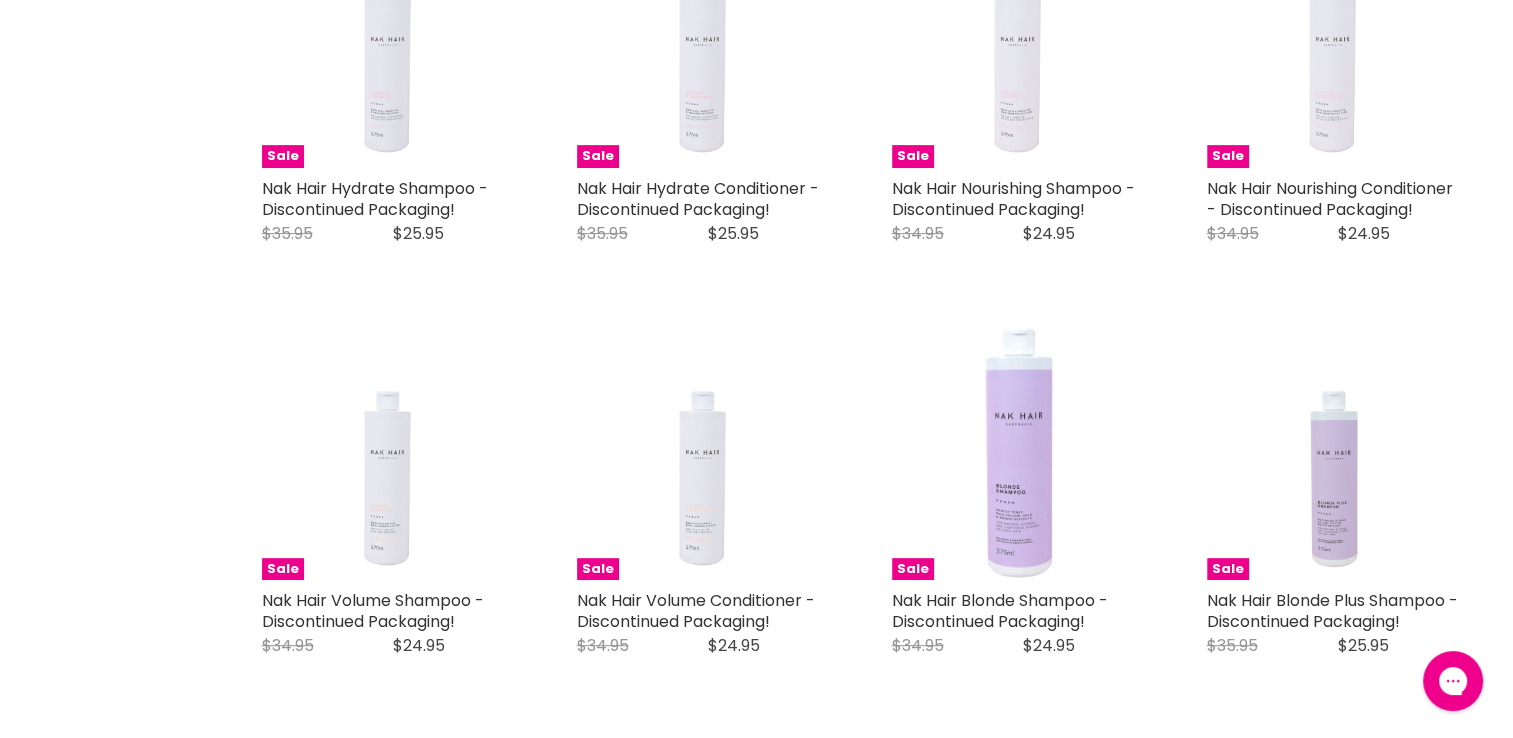 scroll, scrollTop: 0, scrollLeft: 0, axis: both 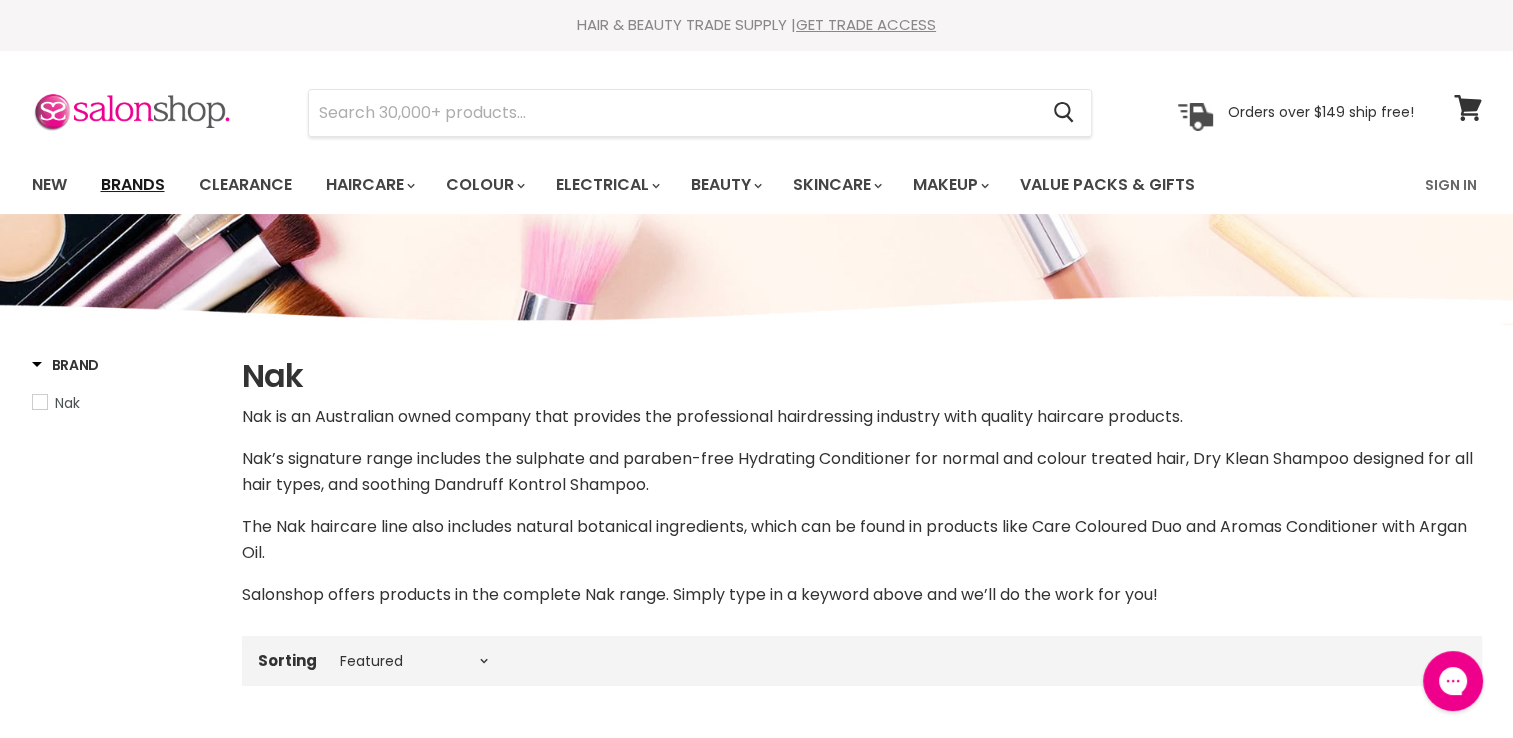 click on "Brands" at bounding box center (133, 185) 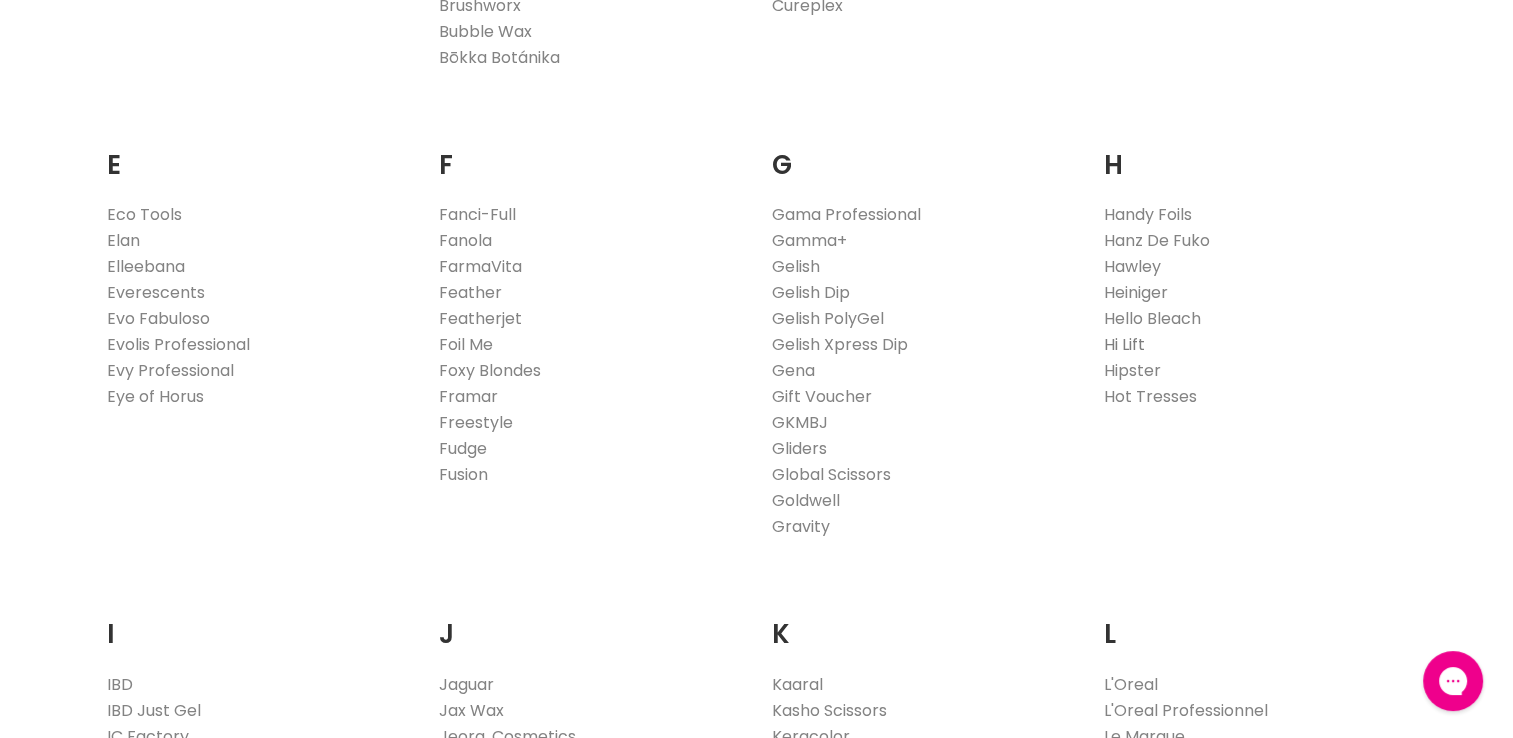 scroll, scrollTop: 0, scrollLeft: 0, axis: both 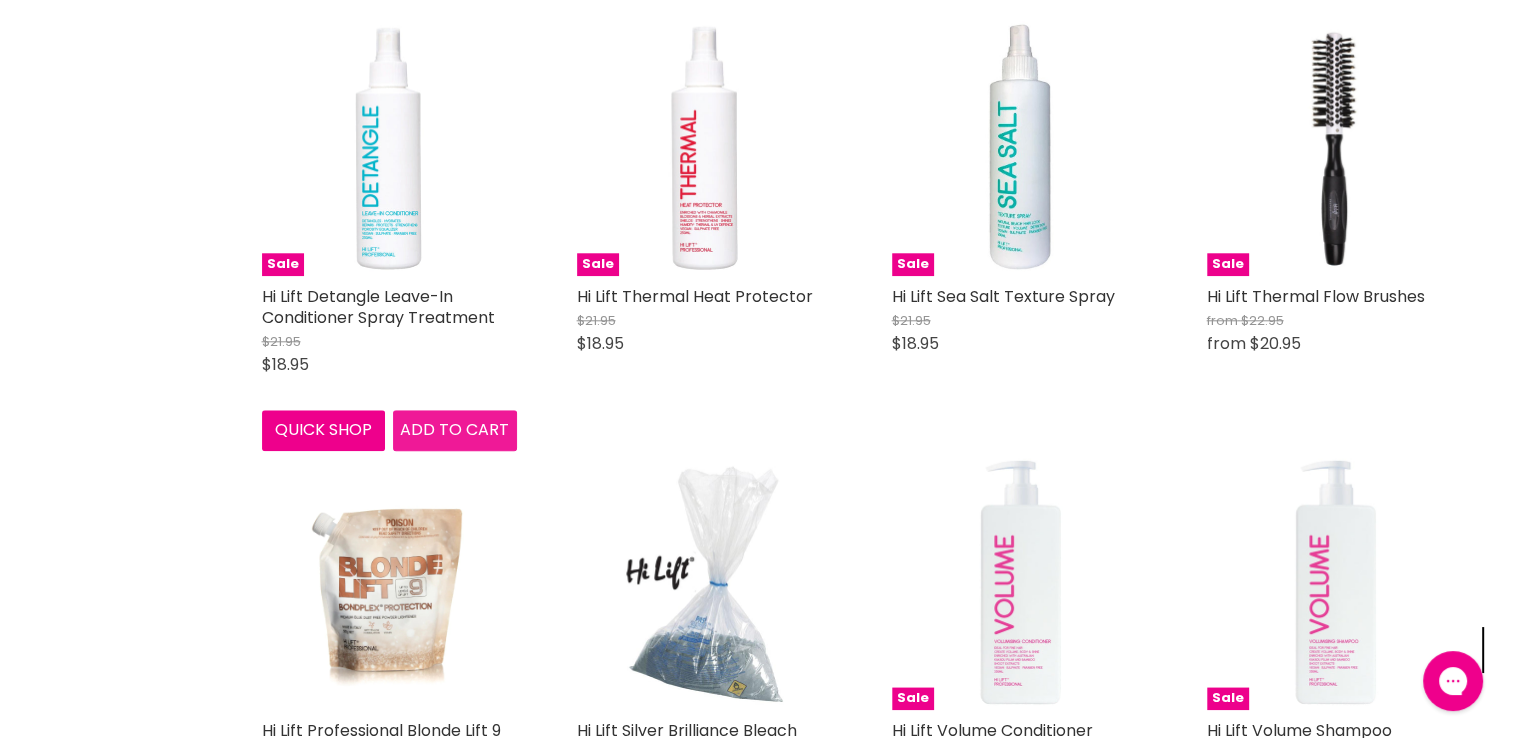 click on "Add to cart" at bounding box center [454, 429] 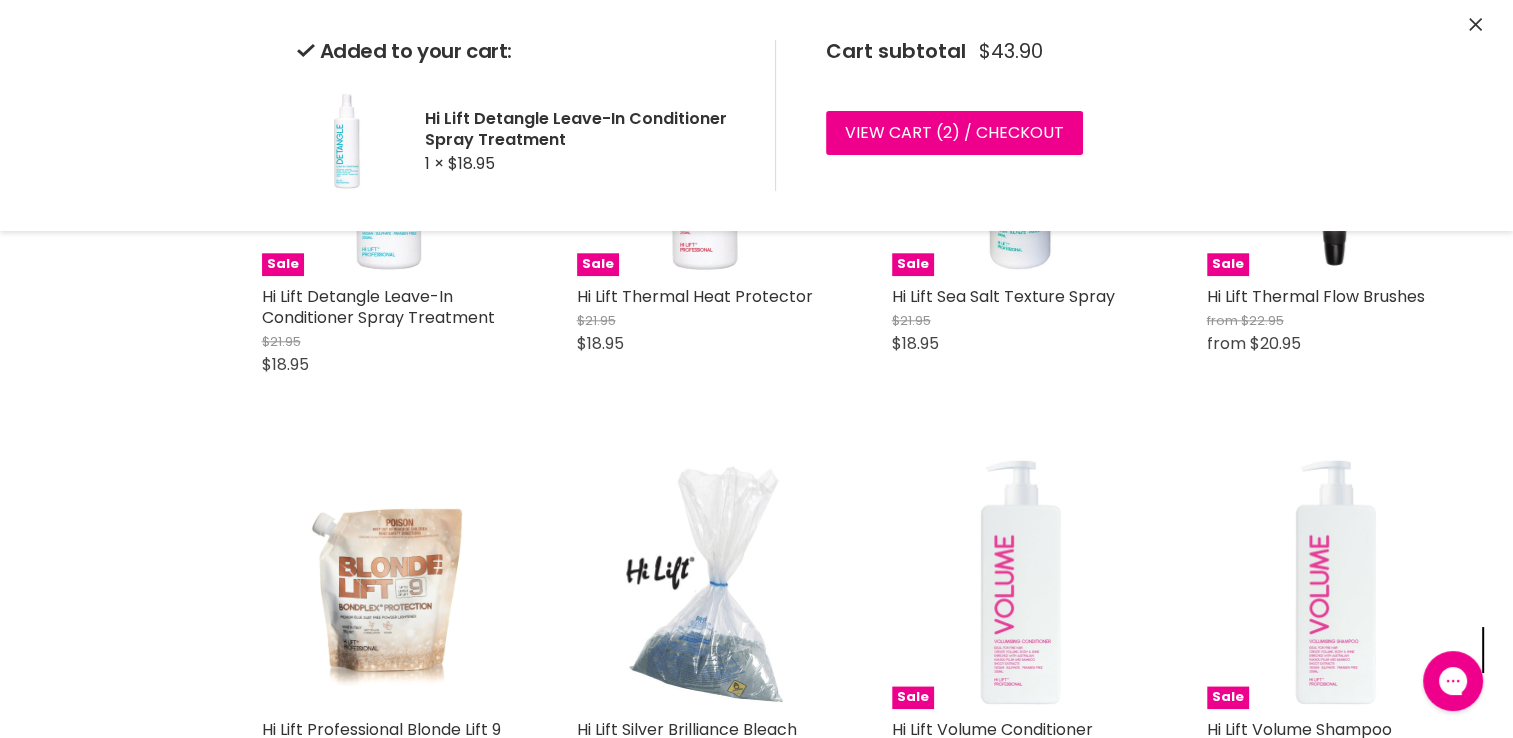 click 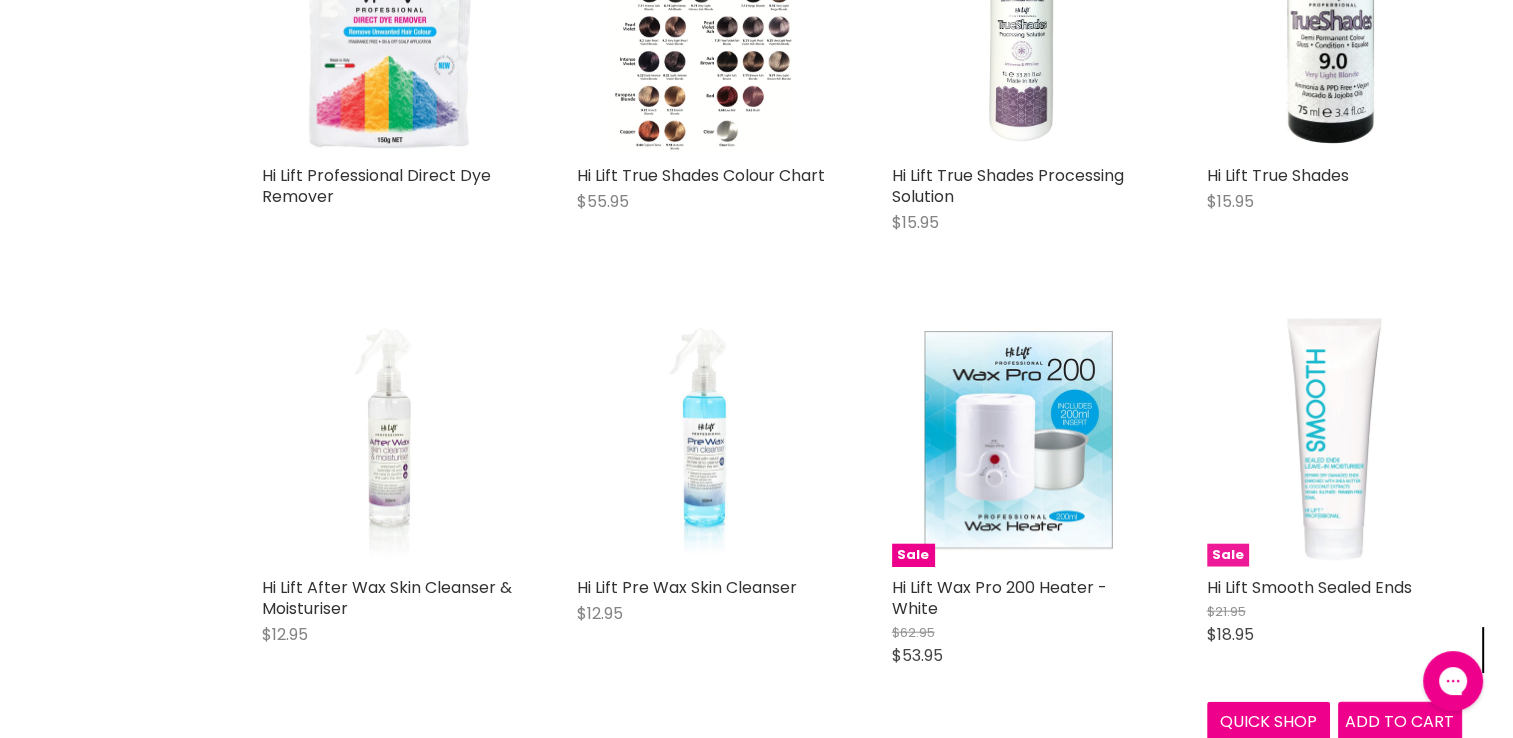 scroll, scrollTop: 4900, scrollLeft: 0, axis: vertical 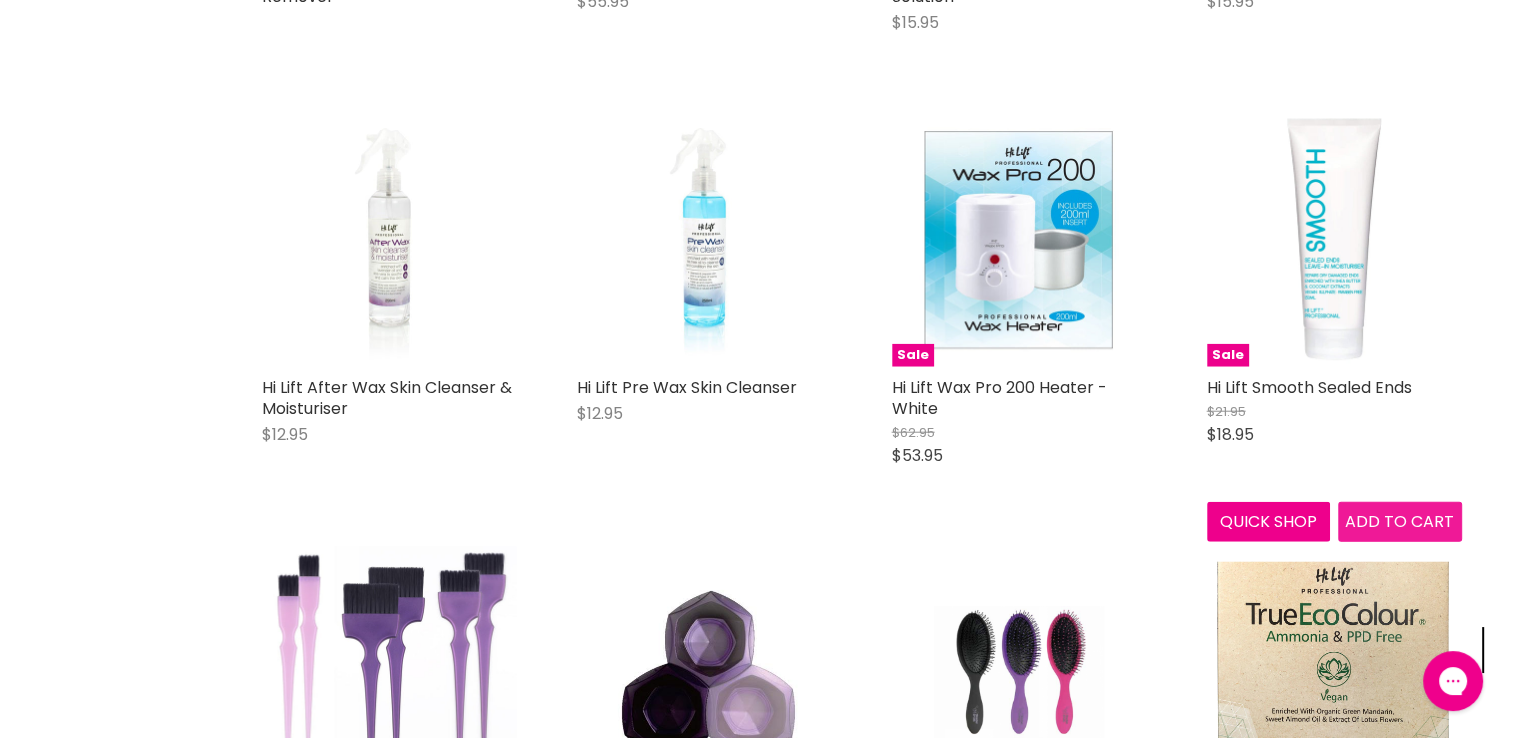 click on "Add to cart" at bounding box center [1399, 521] 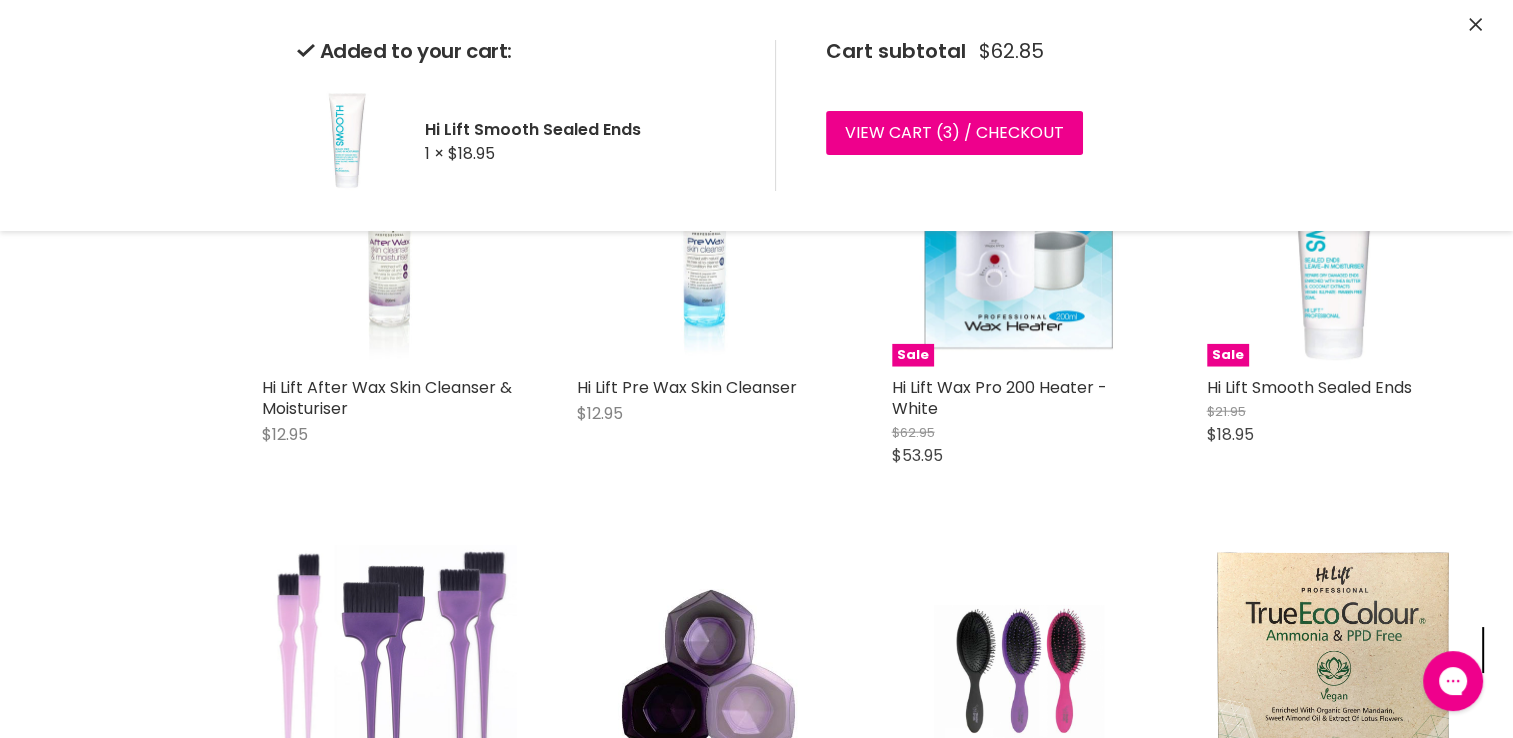 click 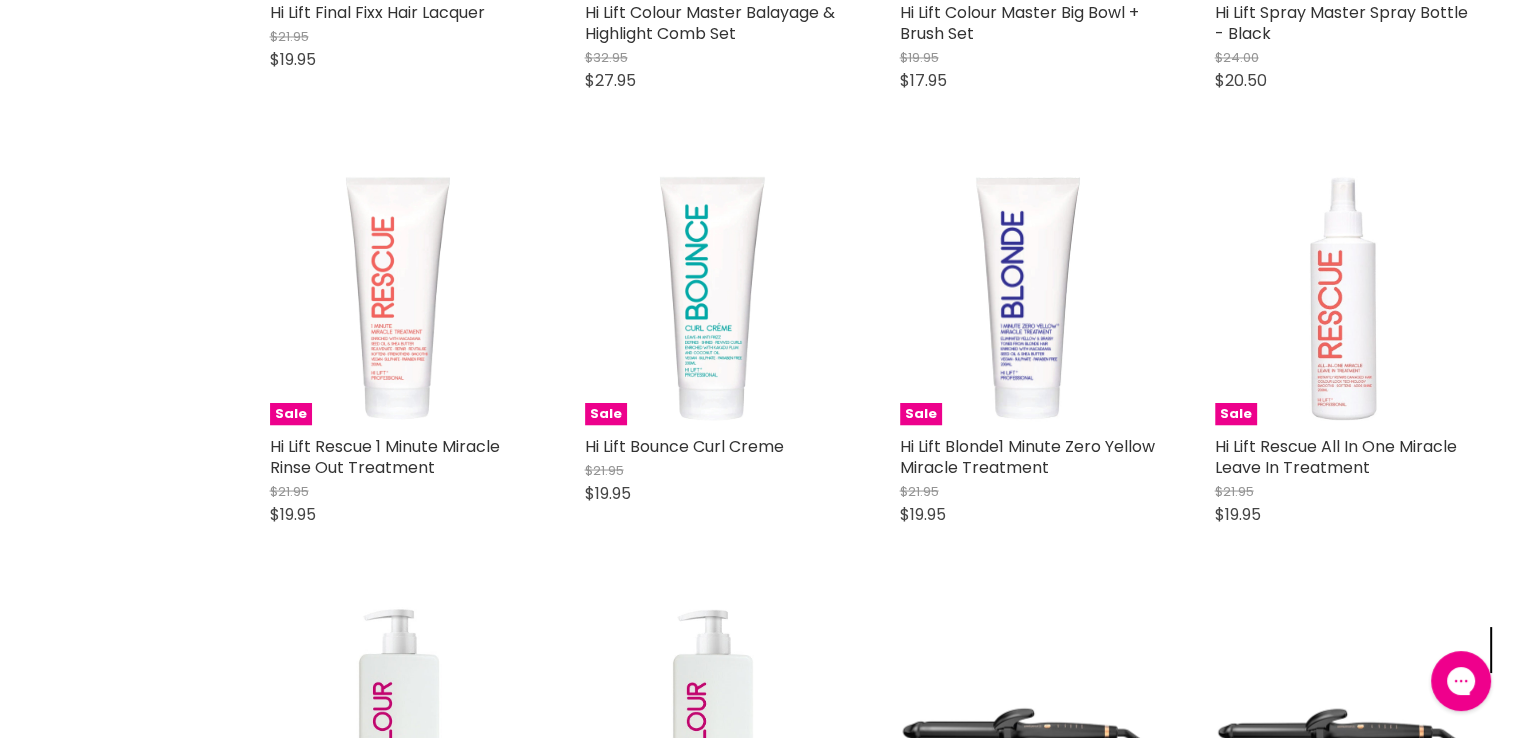 scroll, scrollTop: 3500, scrollLeft: 0, axis: vertical 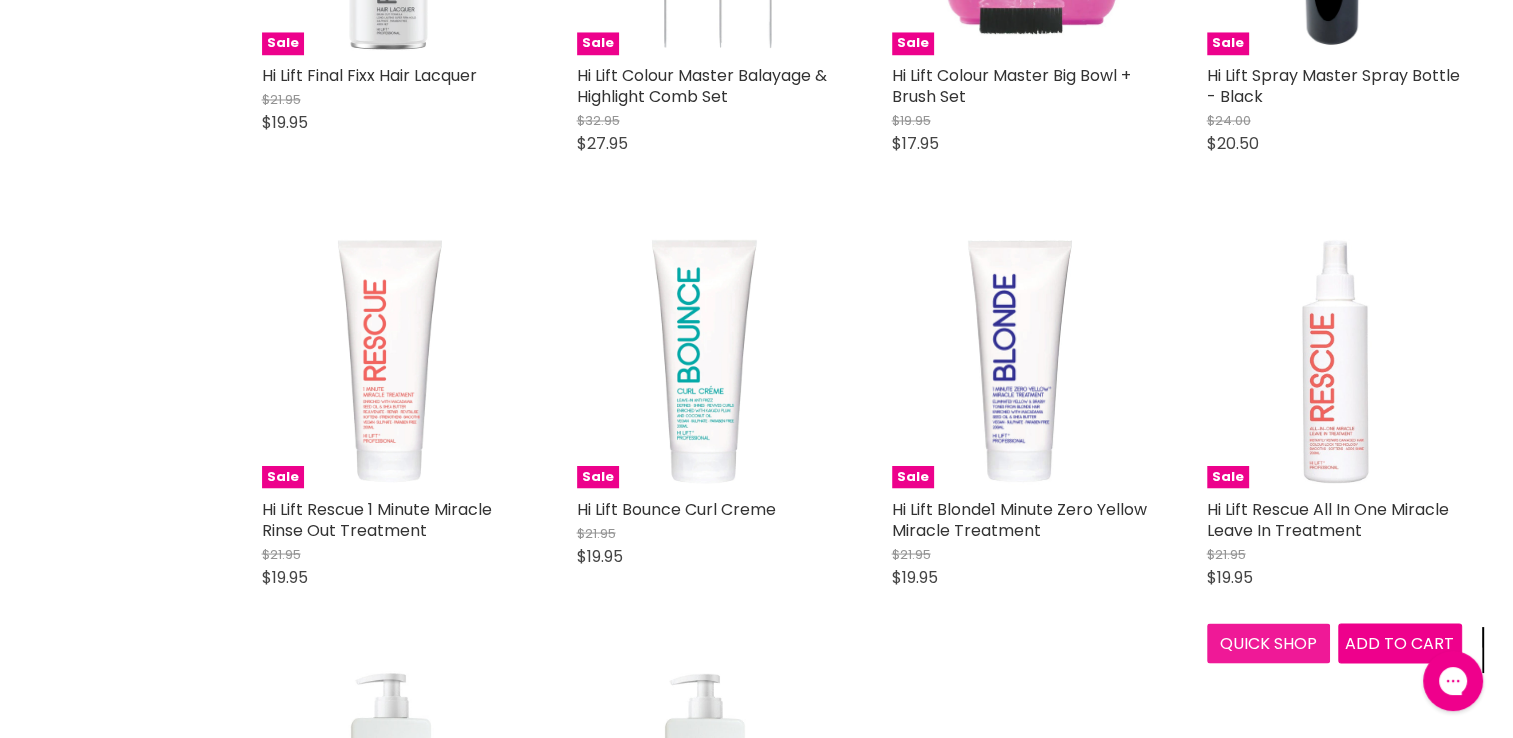 click on "Quick shop" at bounding box center (1269, 643) 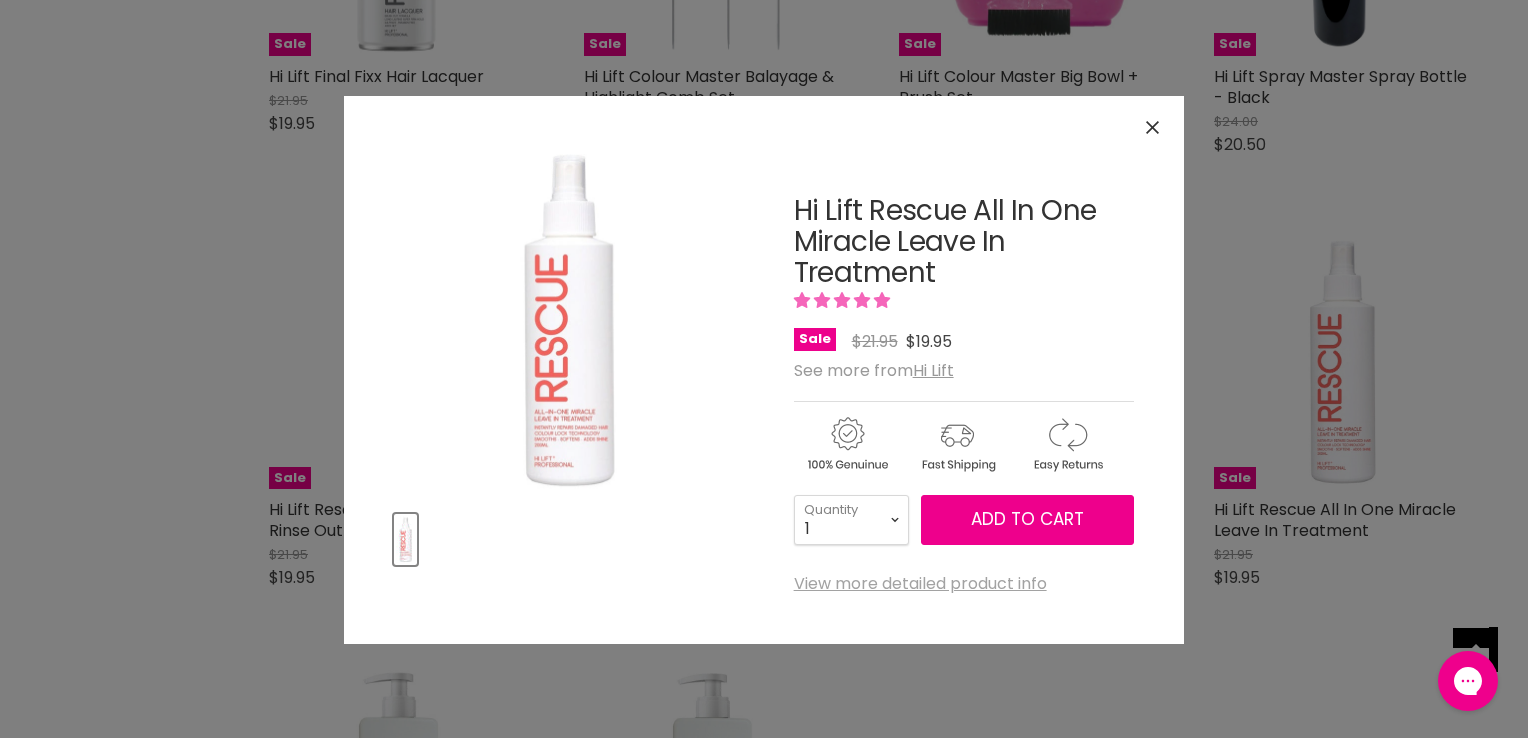 click on "View more detailed product info" at bounding box center [920, 584] 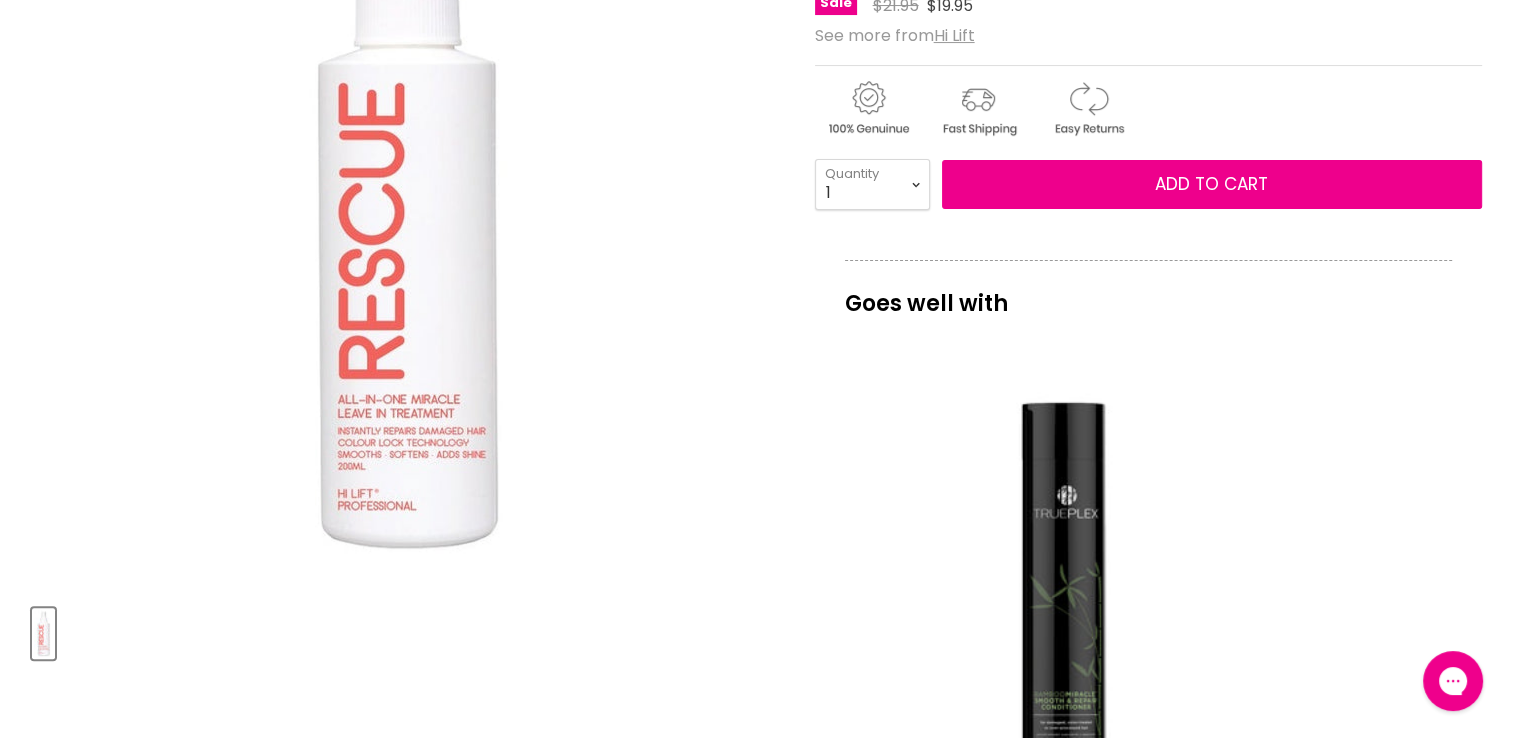 scroll, scrollTop: 0, scrollLeft: 0, axis: both 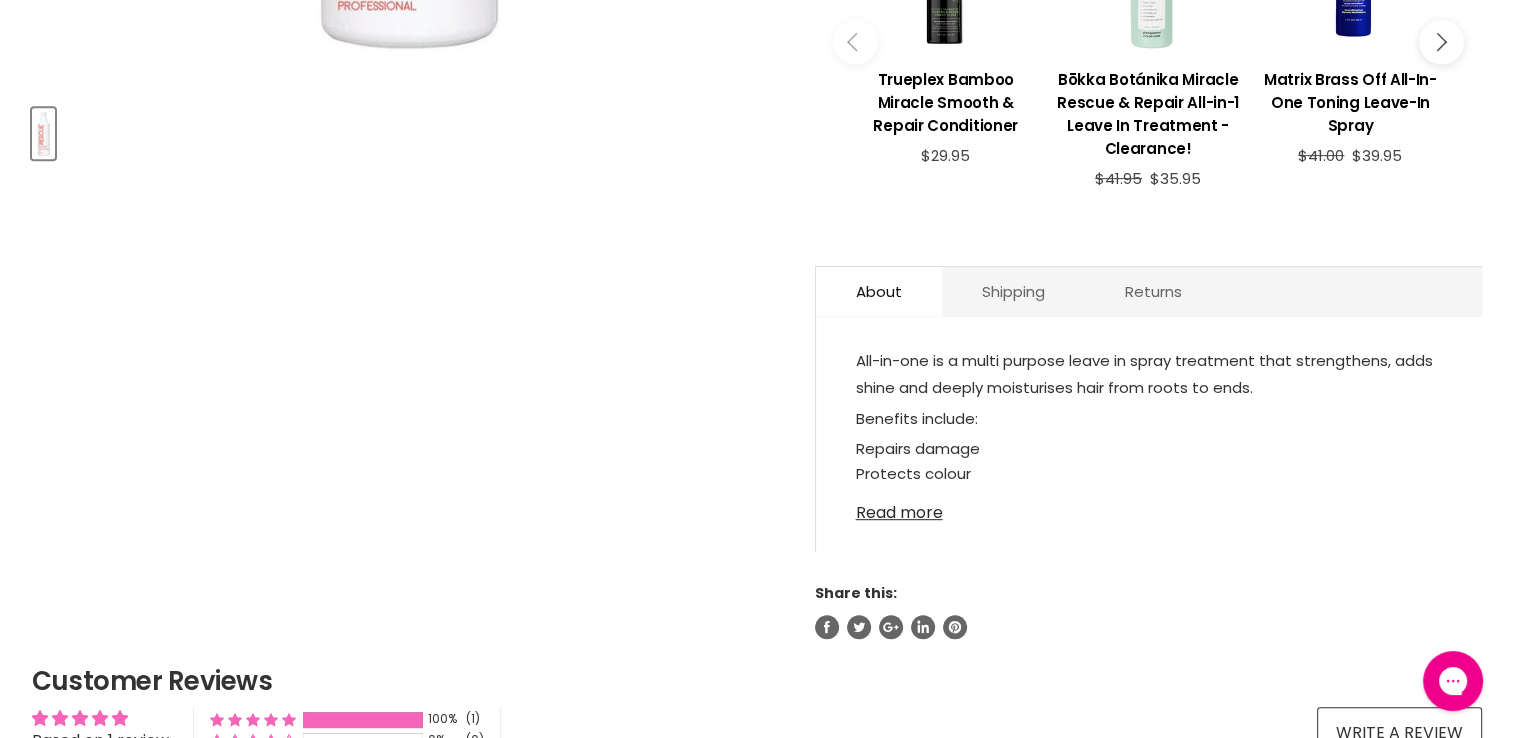 click on "Read more" at bounding box center [1149, 507] 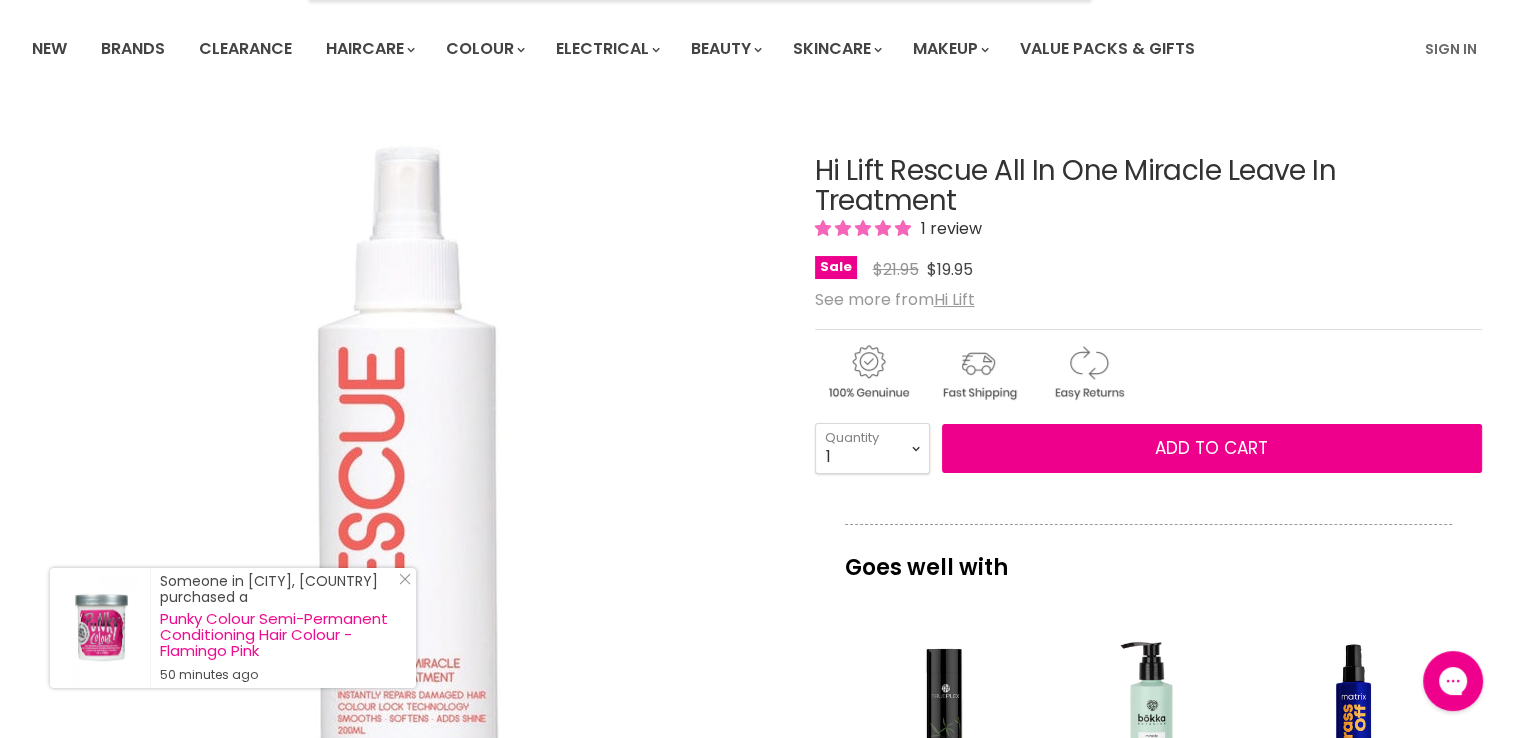 scroll, scrollTop: 0, scrollLeft: 0, axis: both 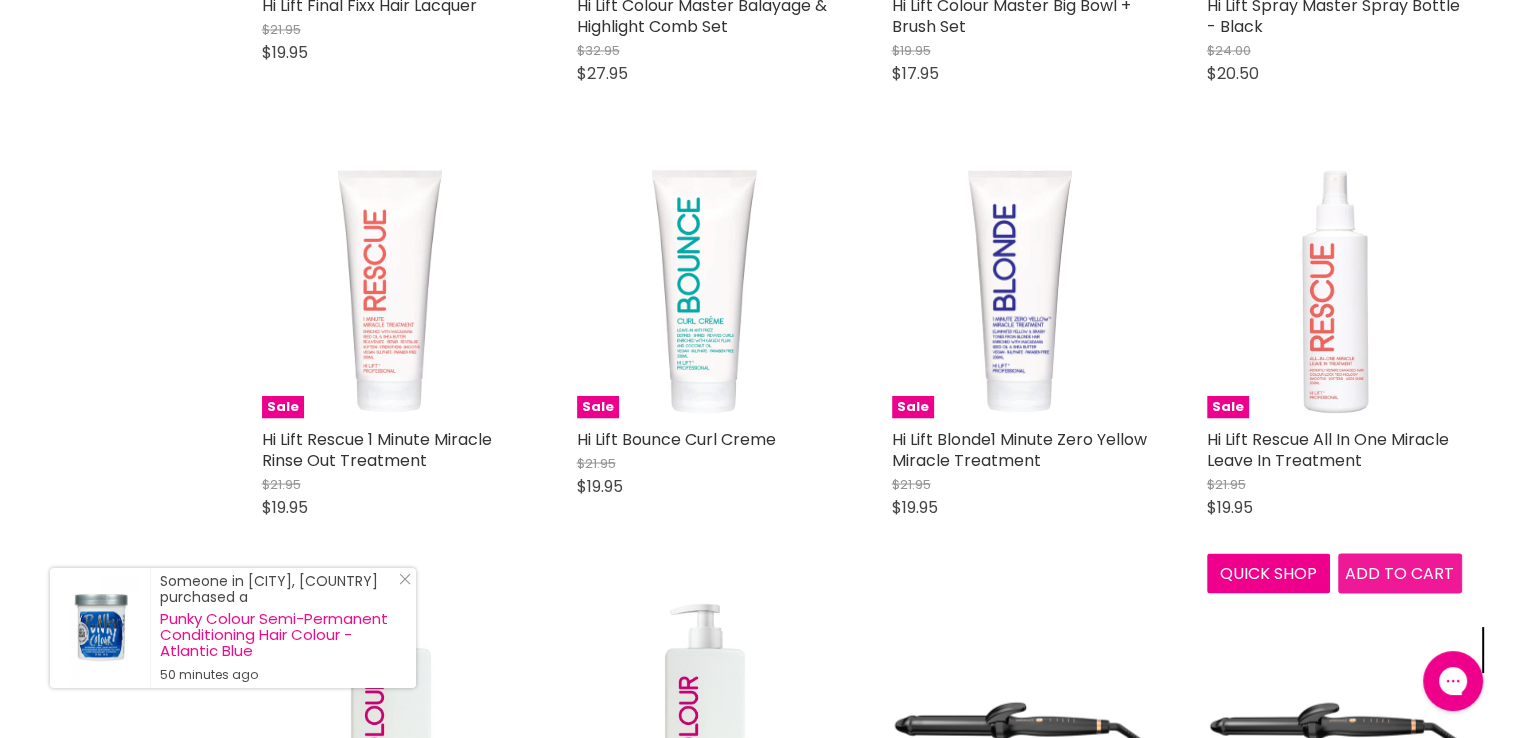click on "Add to cart" at bounding box center [1399, 572] 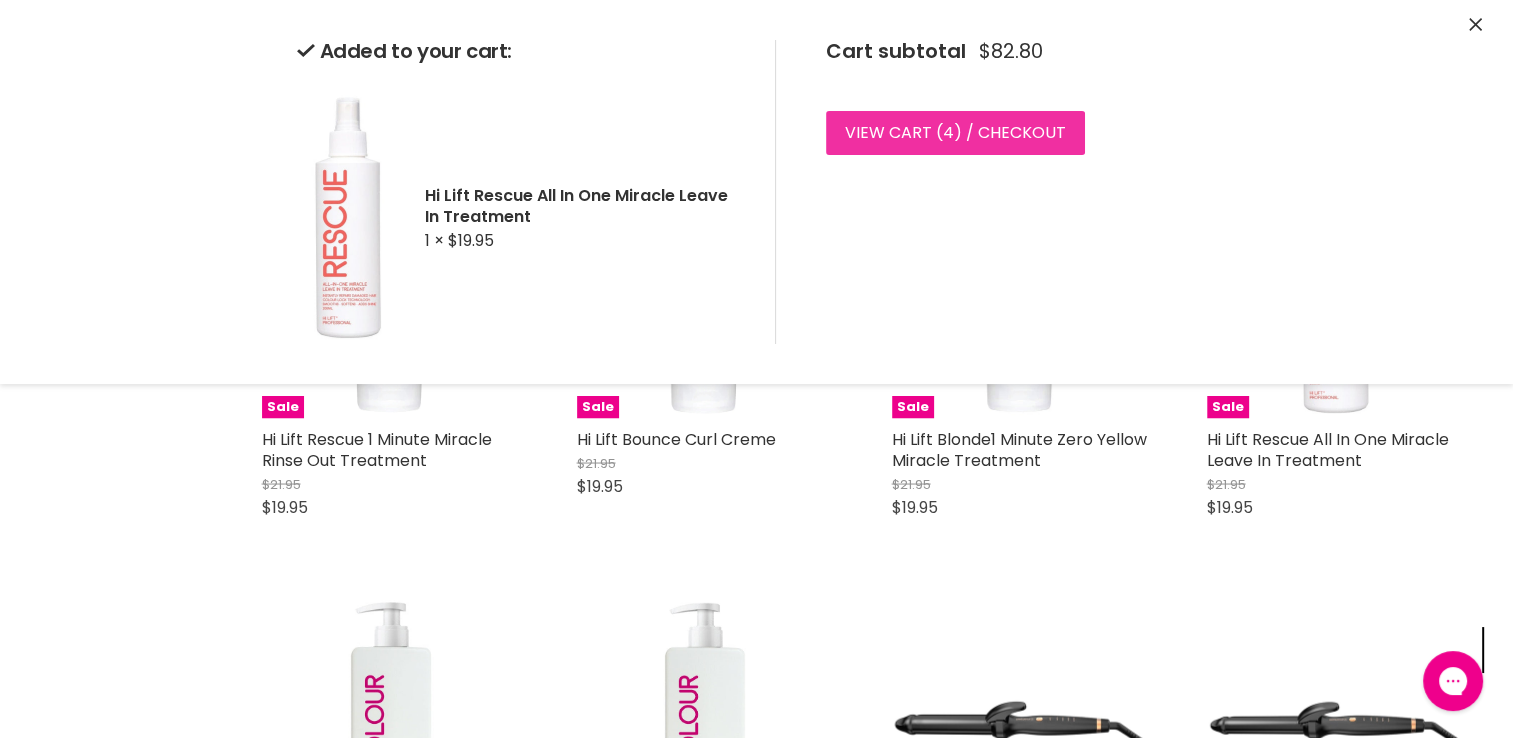 click on "View cart ( 4 )  /  Checkout" at bounding box center (955, 133) 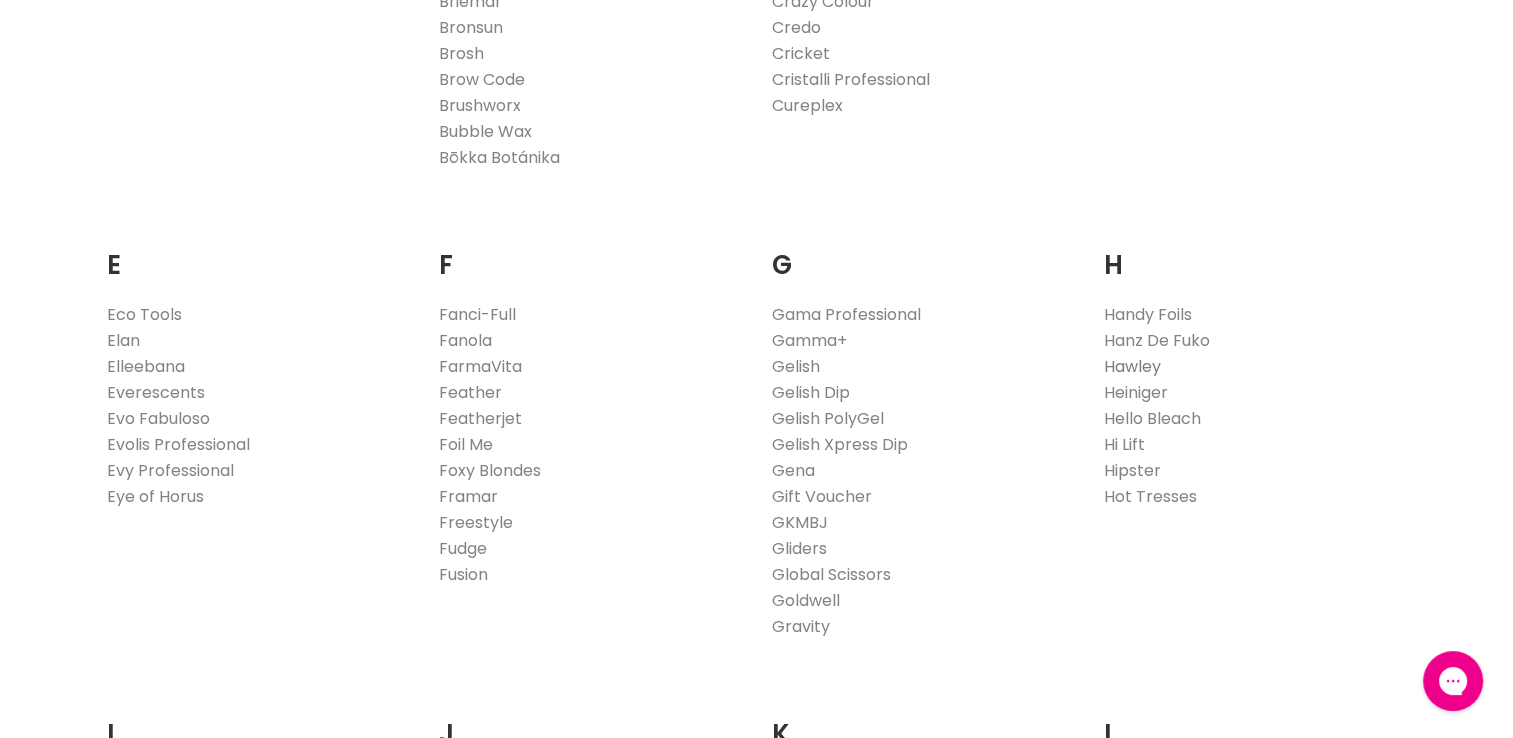scroll, scrollTop: 0, scrollLeft: 0, axis: both 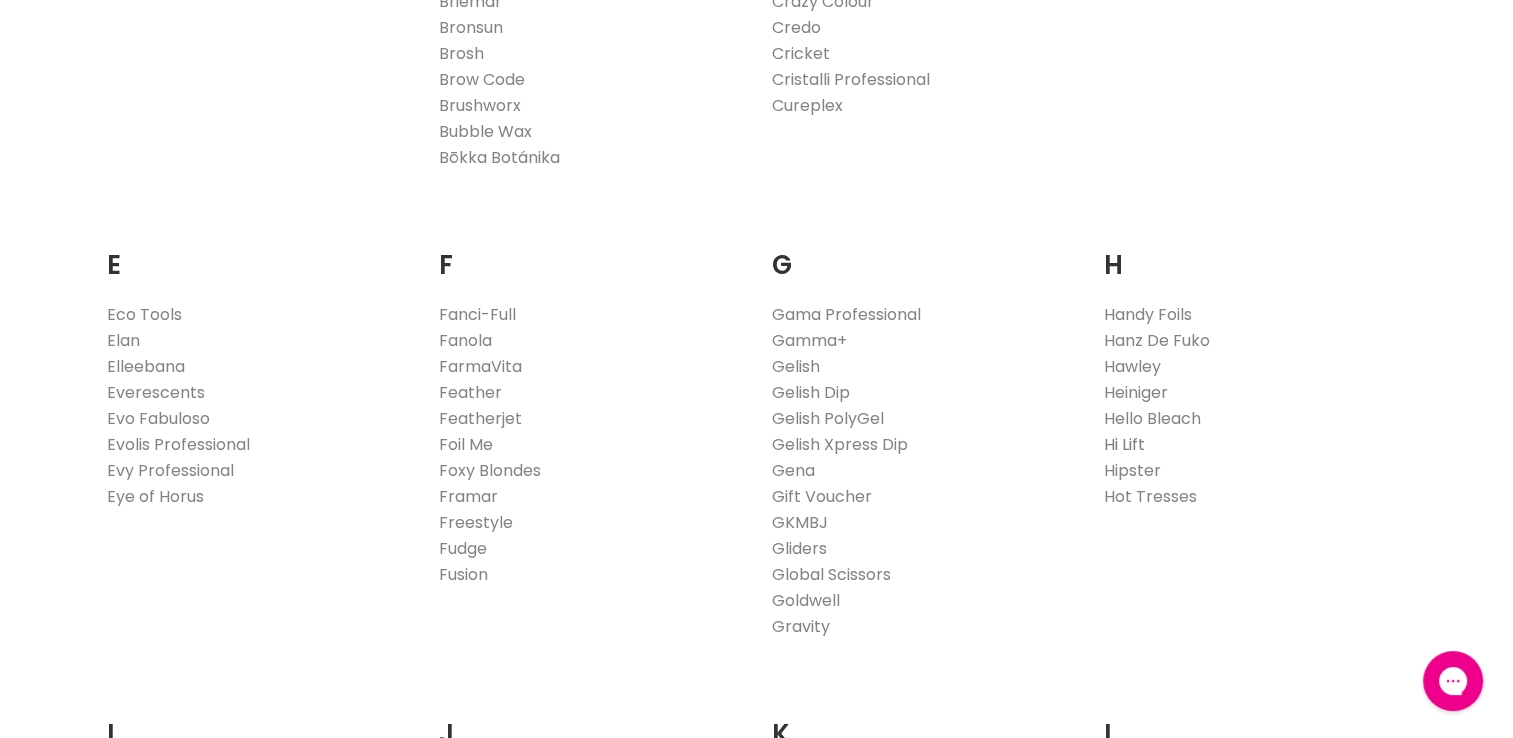click on "Hi Lift" at bounding box center (1124, 444) 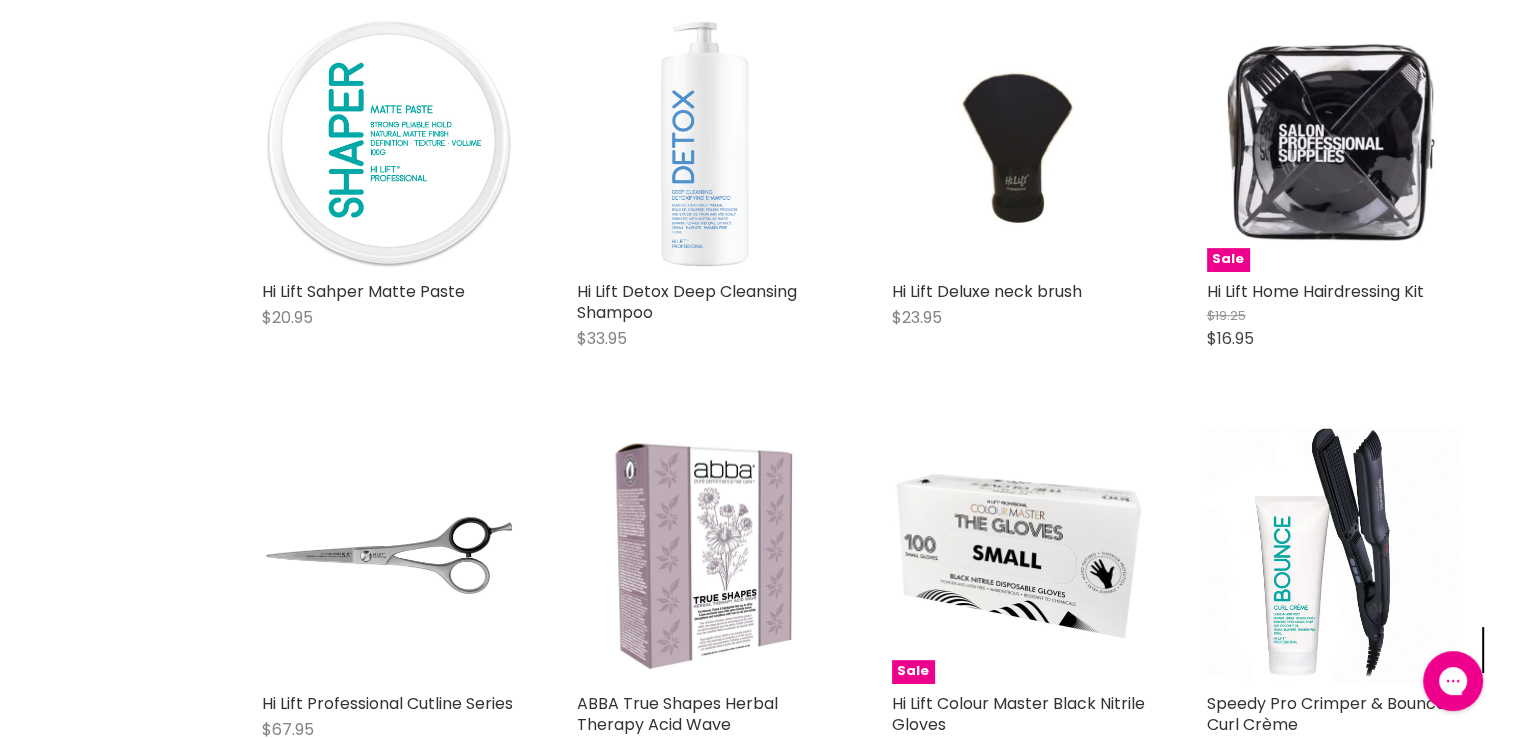 scroll, scrollTop: 0, scrollLeft: 0, axis: both 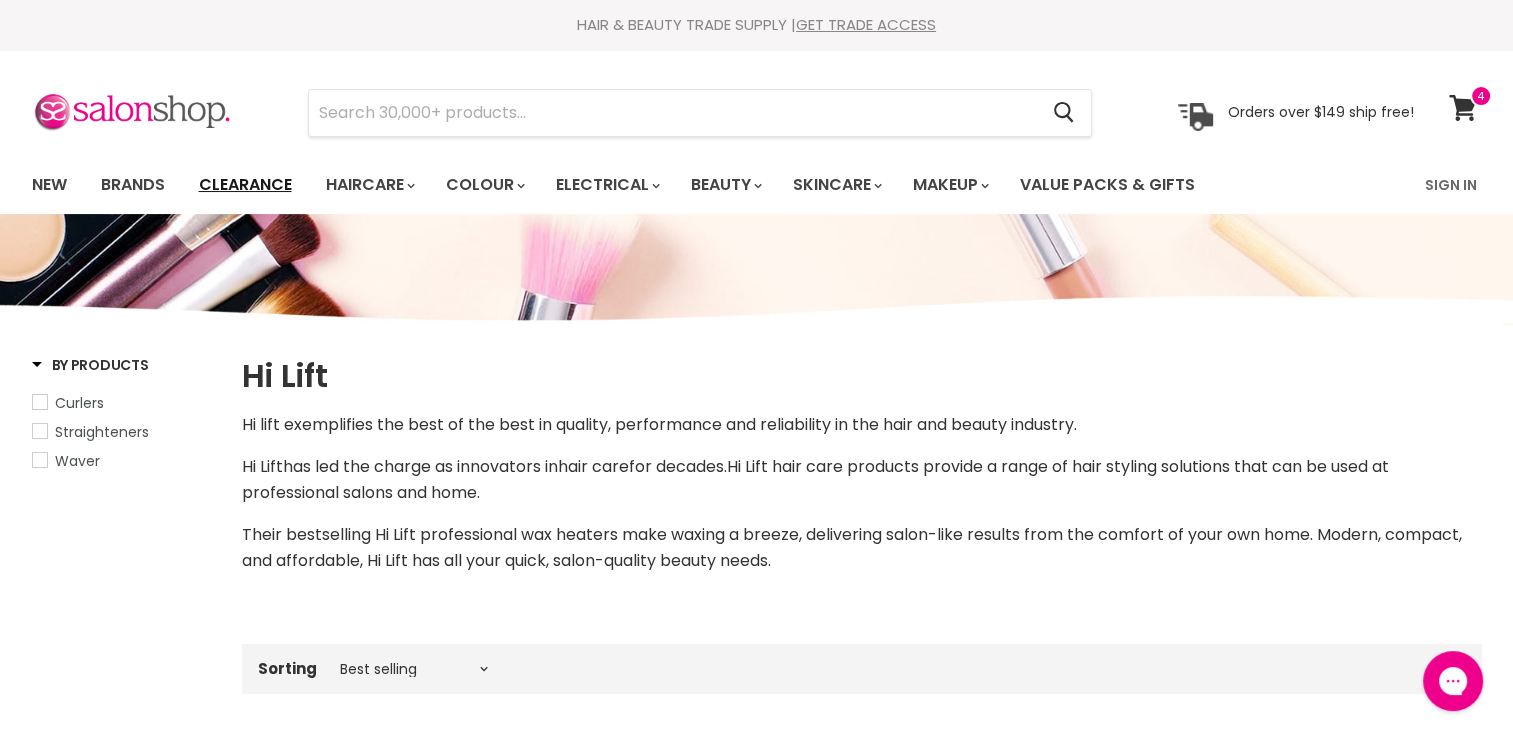 click on "Clearance" at bounding box center [245, 185] 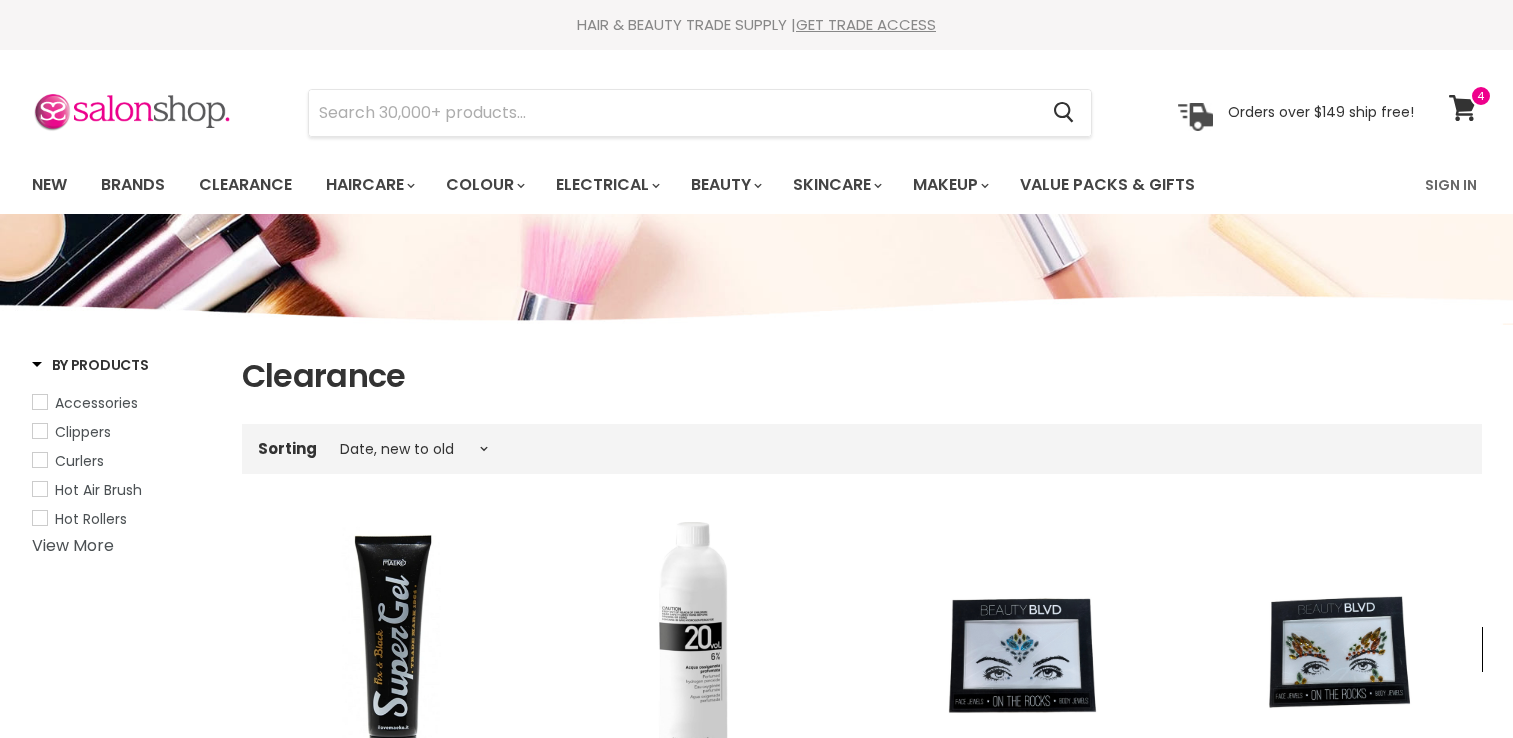 select on "created-descending" 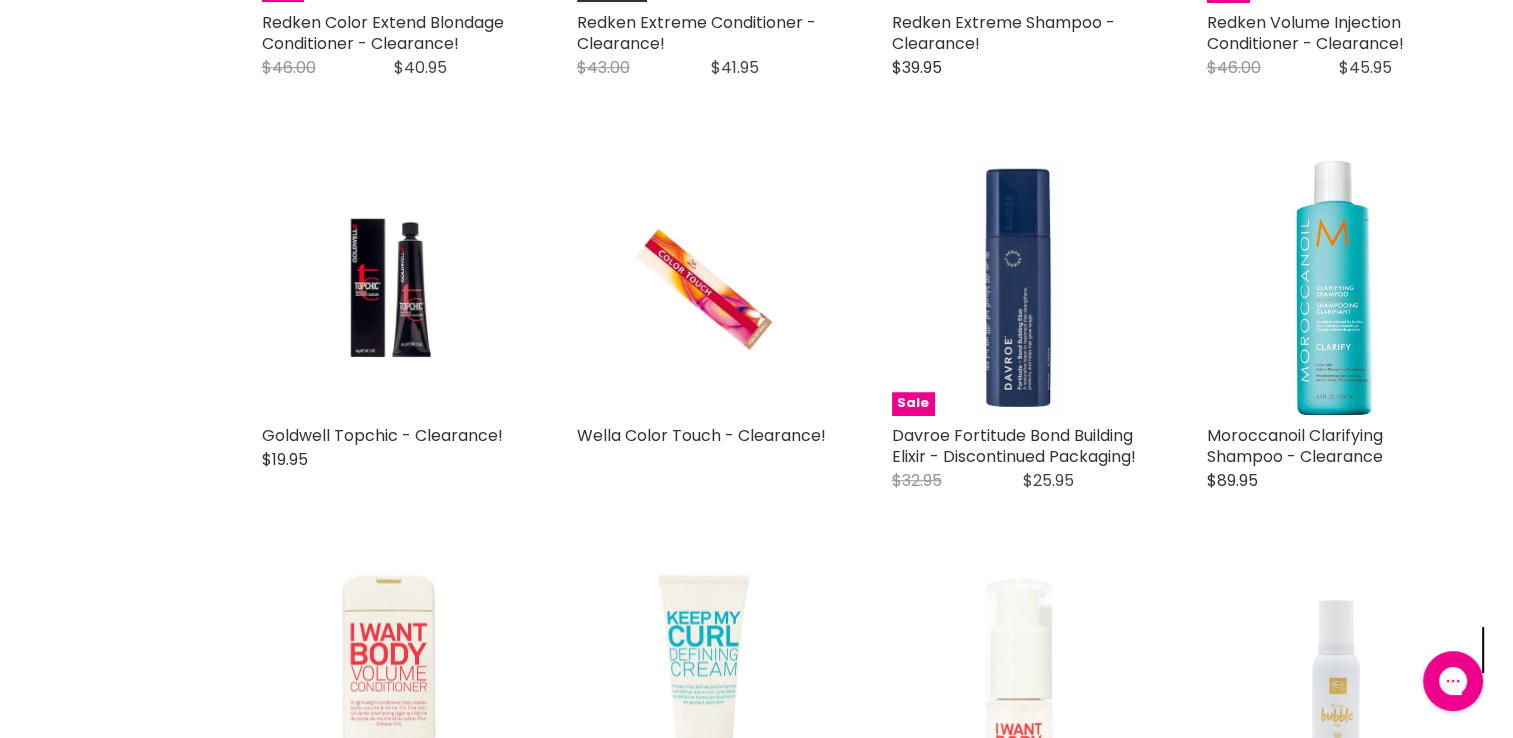 scroll, scrollTop: 0, scrollLeft: 0, axis: both 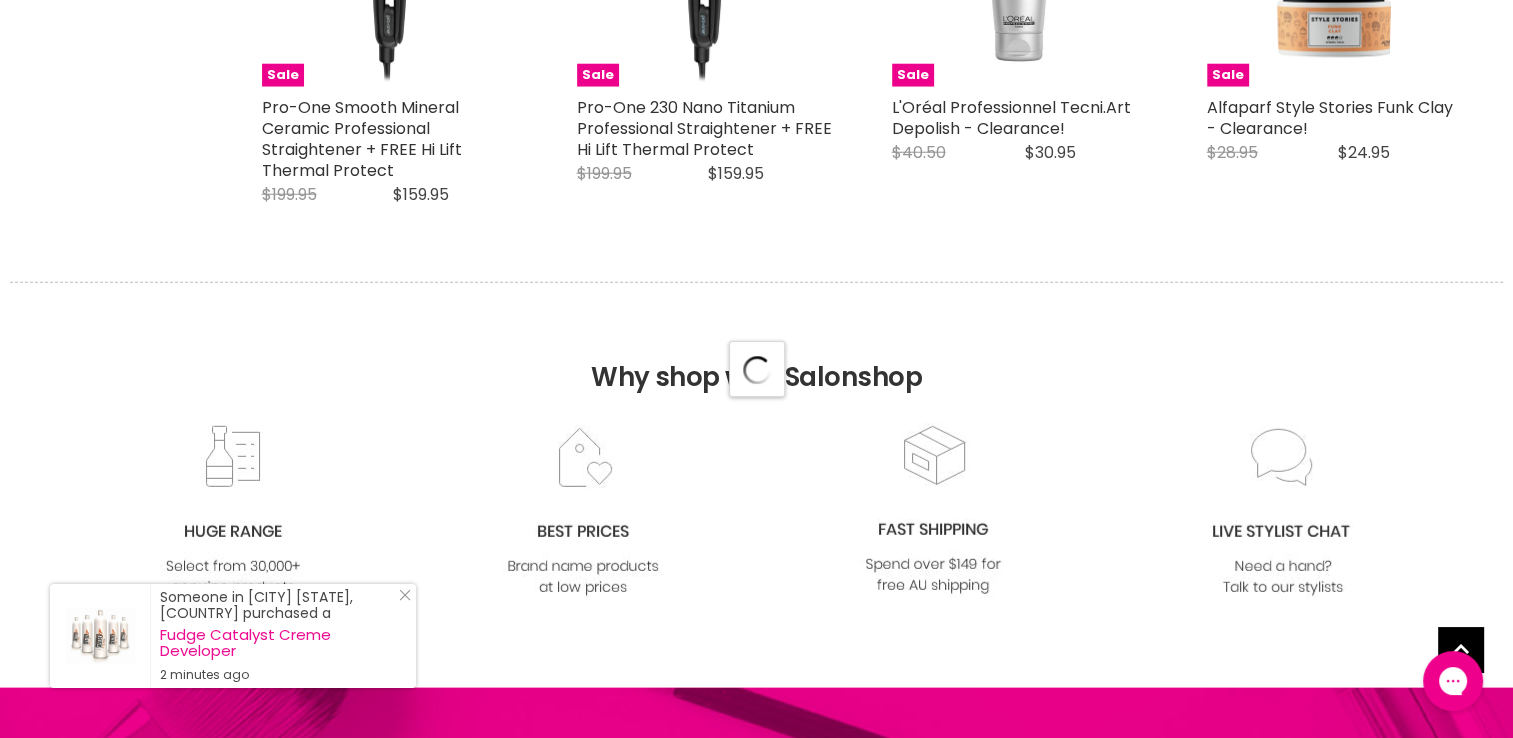 select on "created-descending" 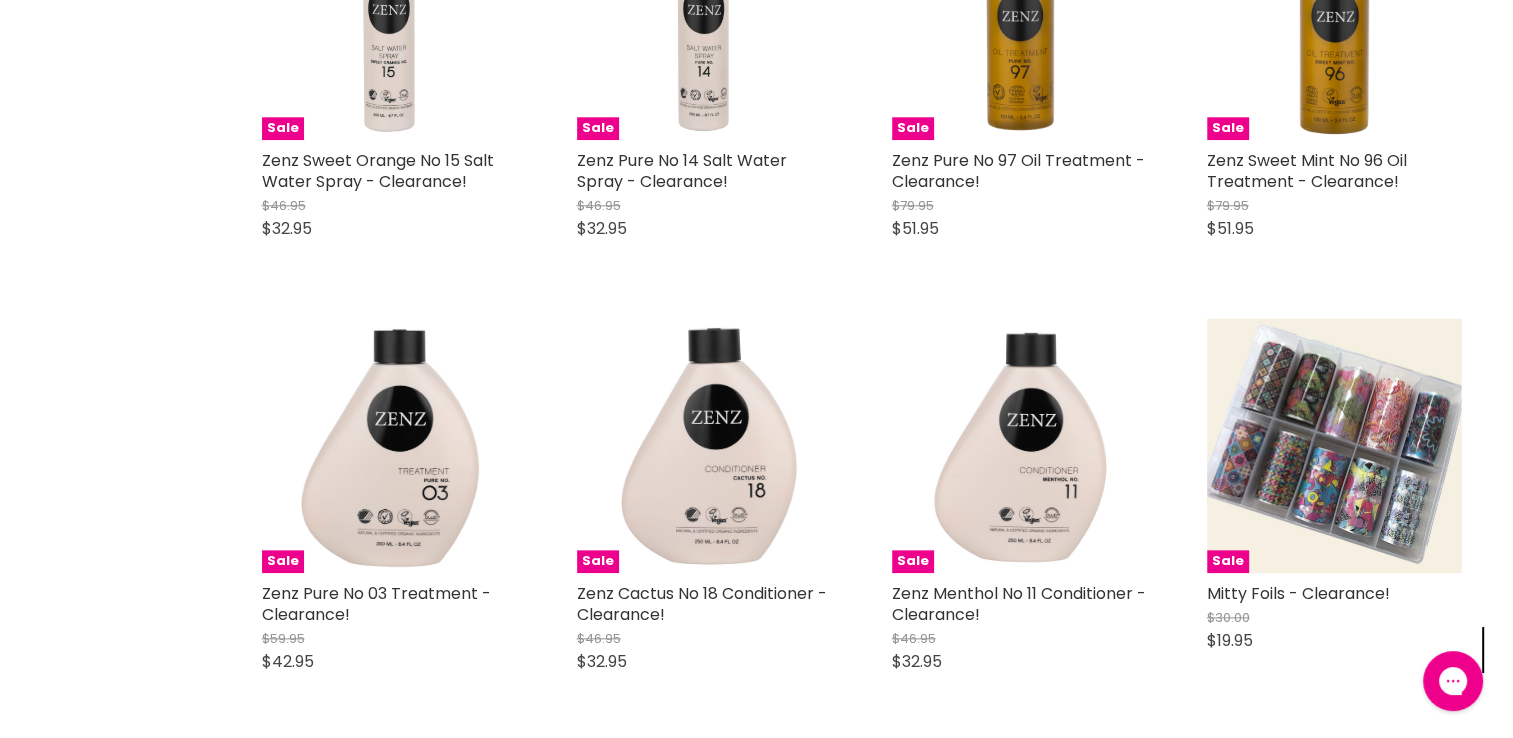 scroll, scrollTop: 9100, scrollLeft: 0, axis: vertical 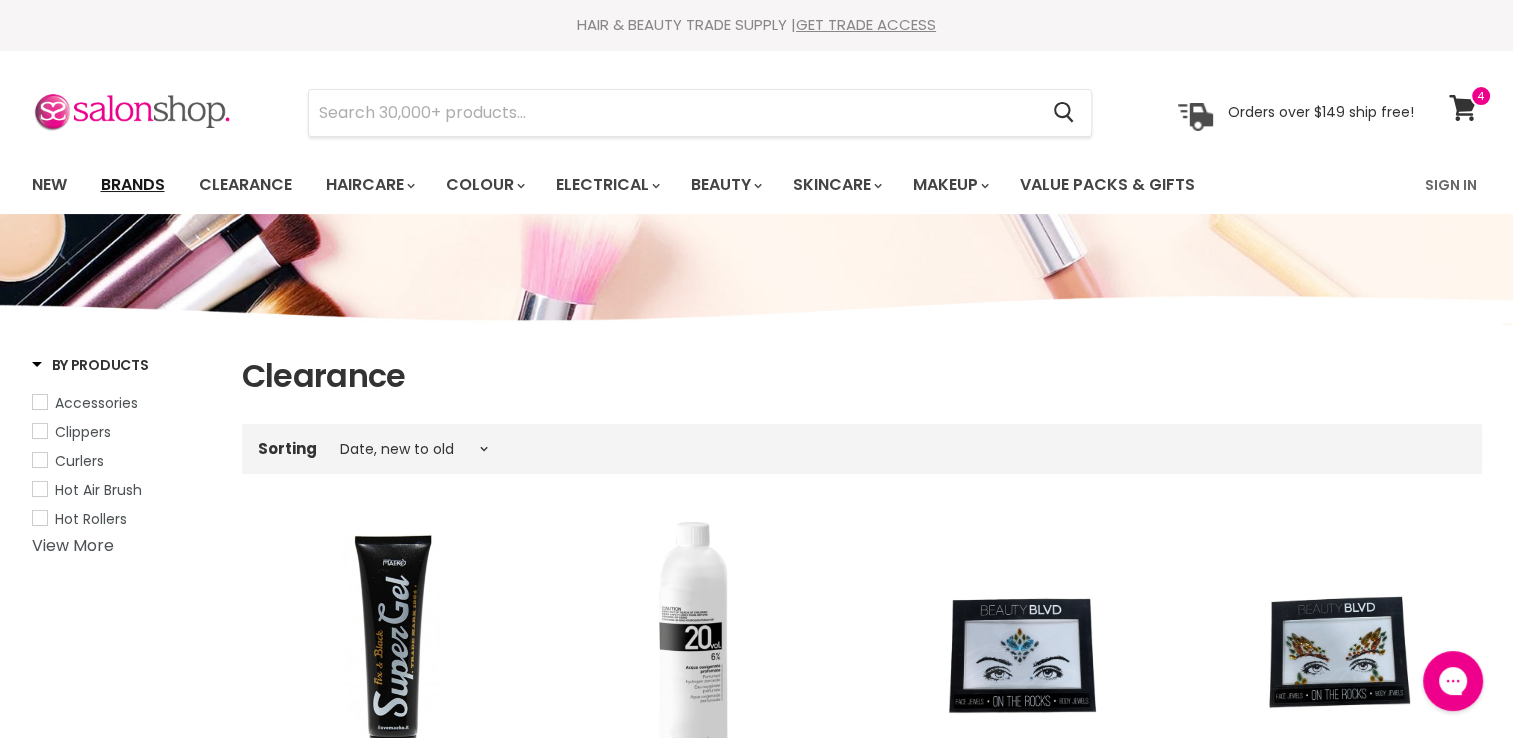 click on "Brands" at bounding box center [133, 185] 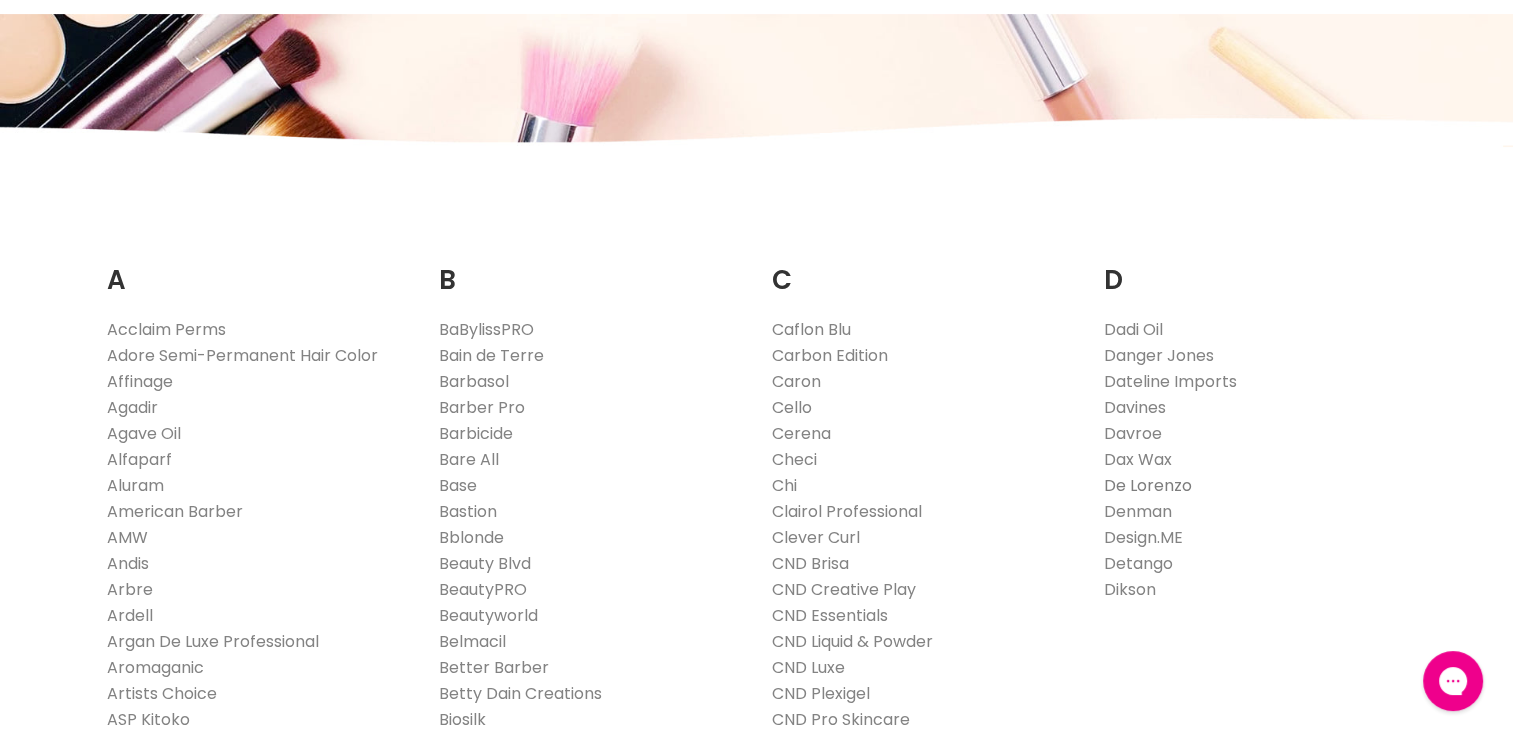 scroll, scrollTop: 0, scrollLeft: 0, axis: both 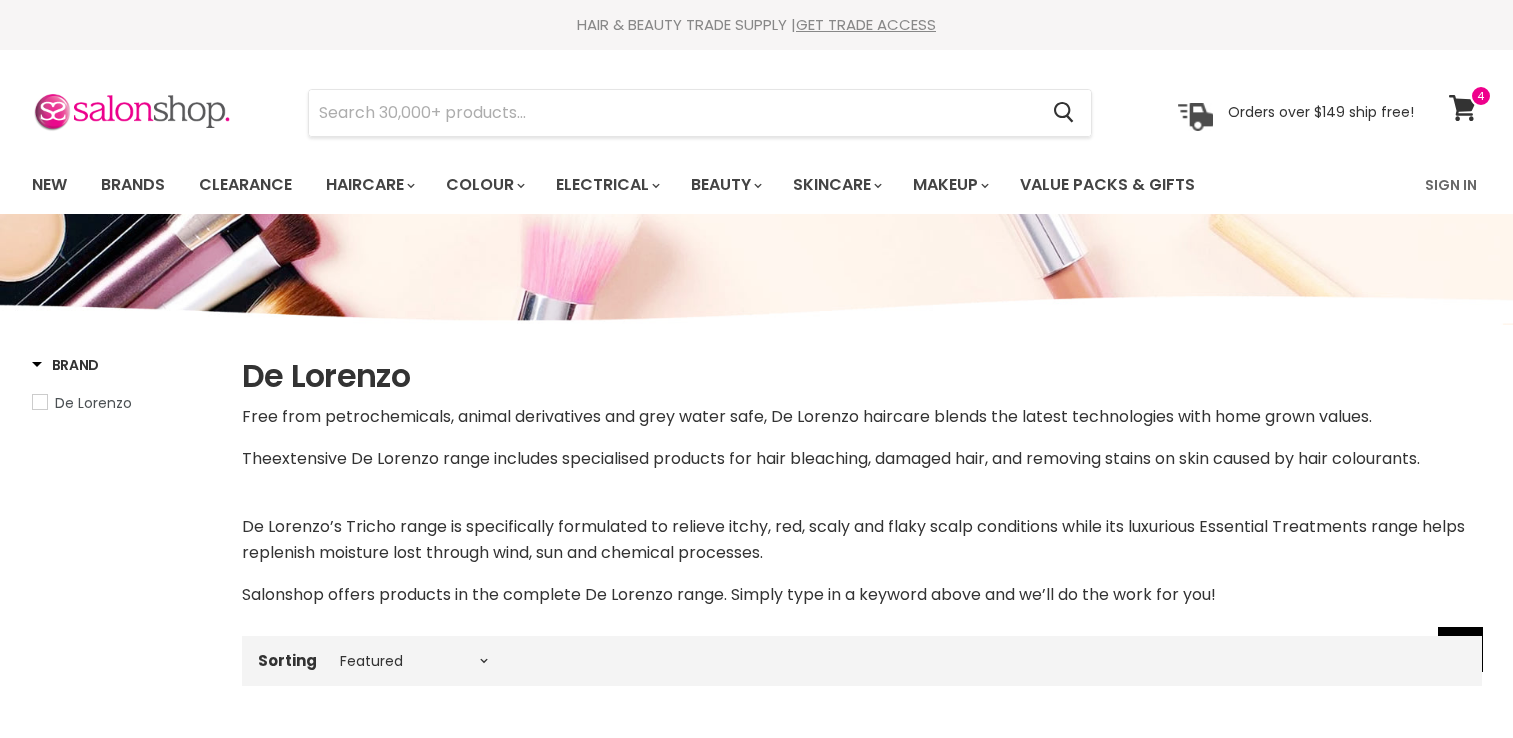 select on "manual" 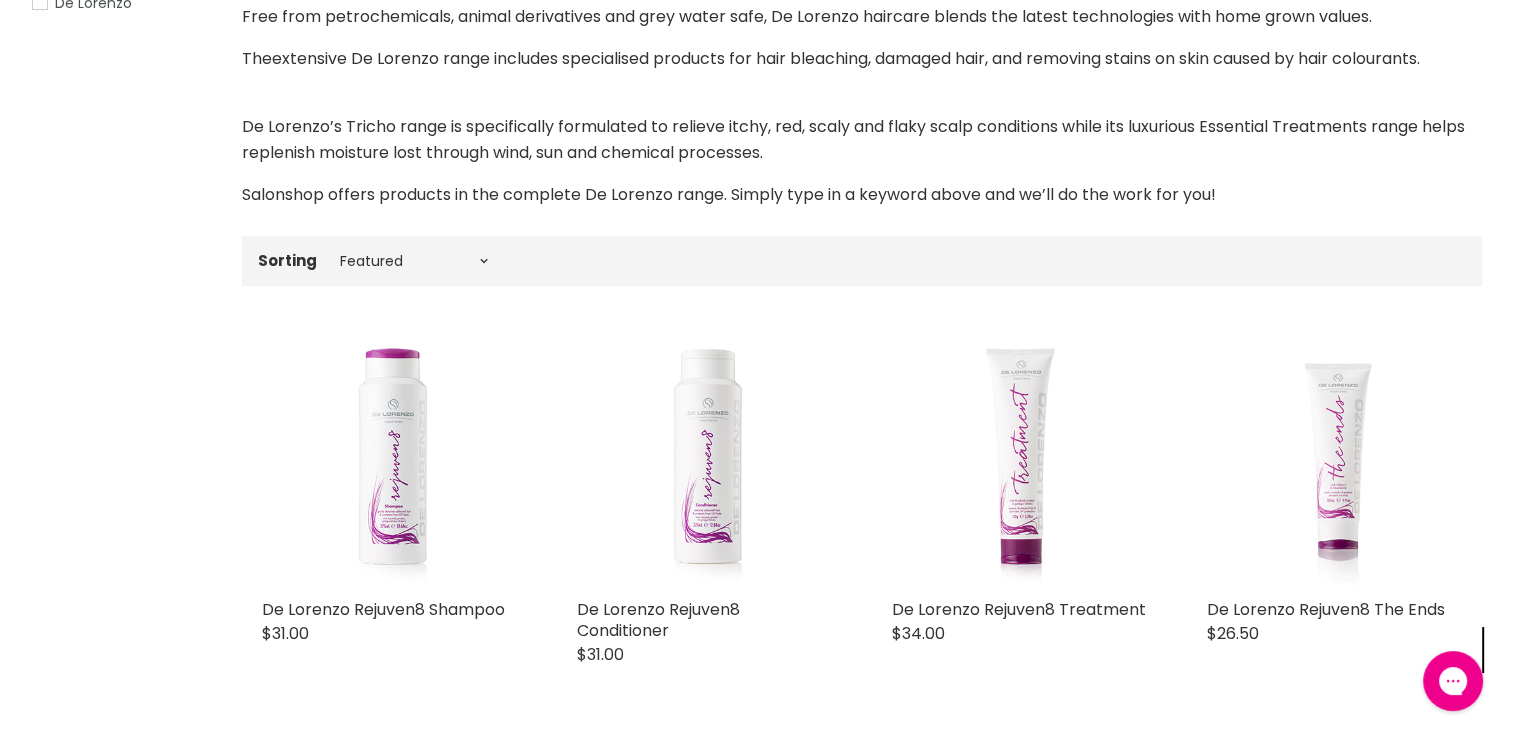 scroll, scrollTop: 0, scrollLeft: 0, axis: both 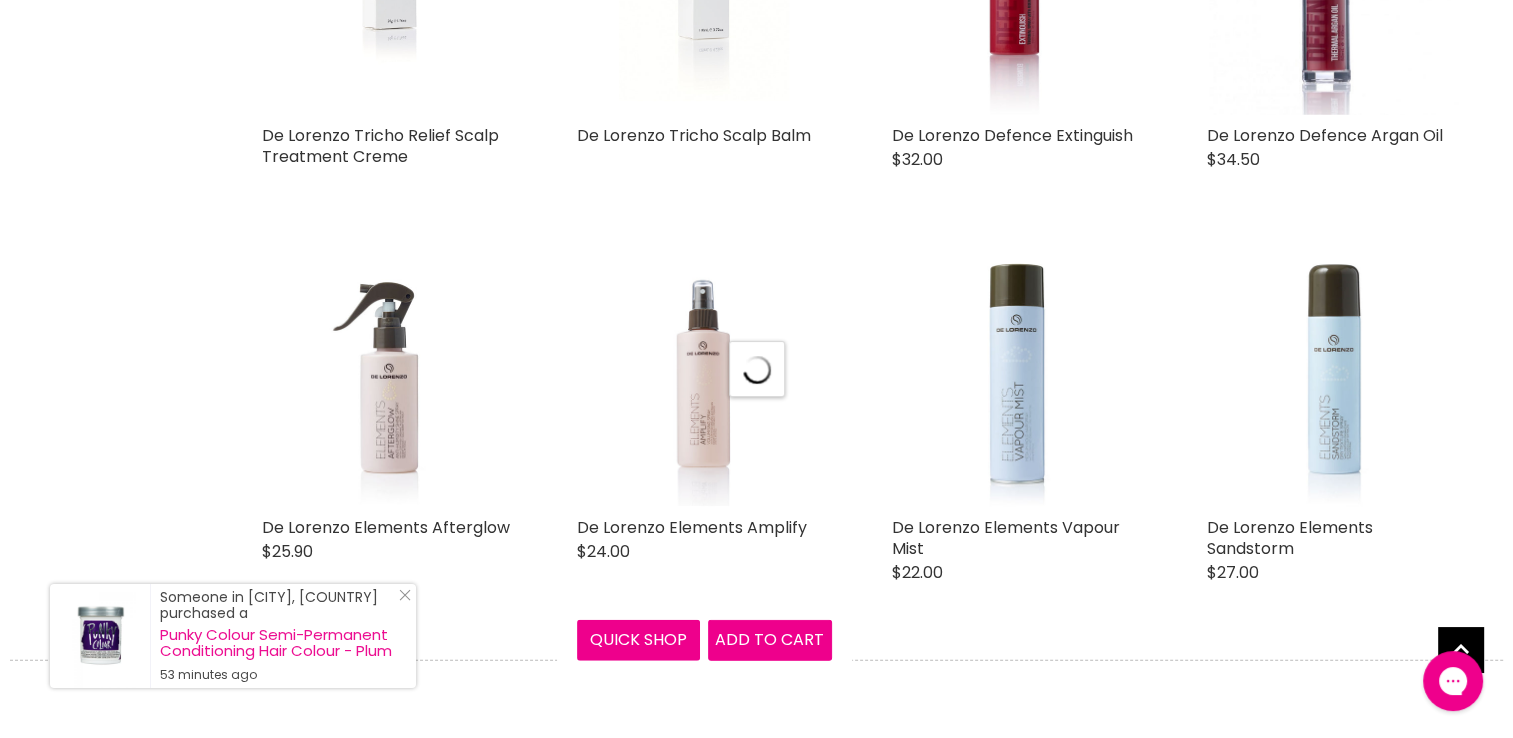 select on "manual" 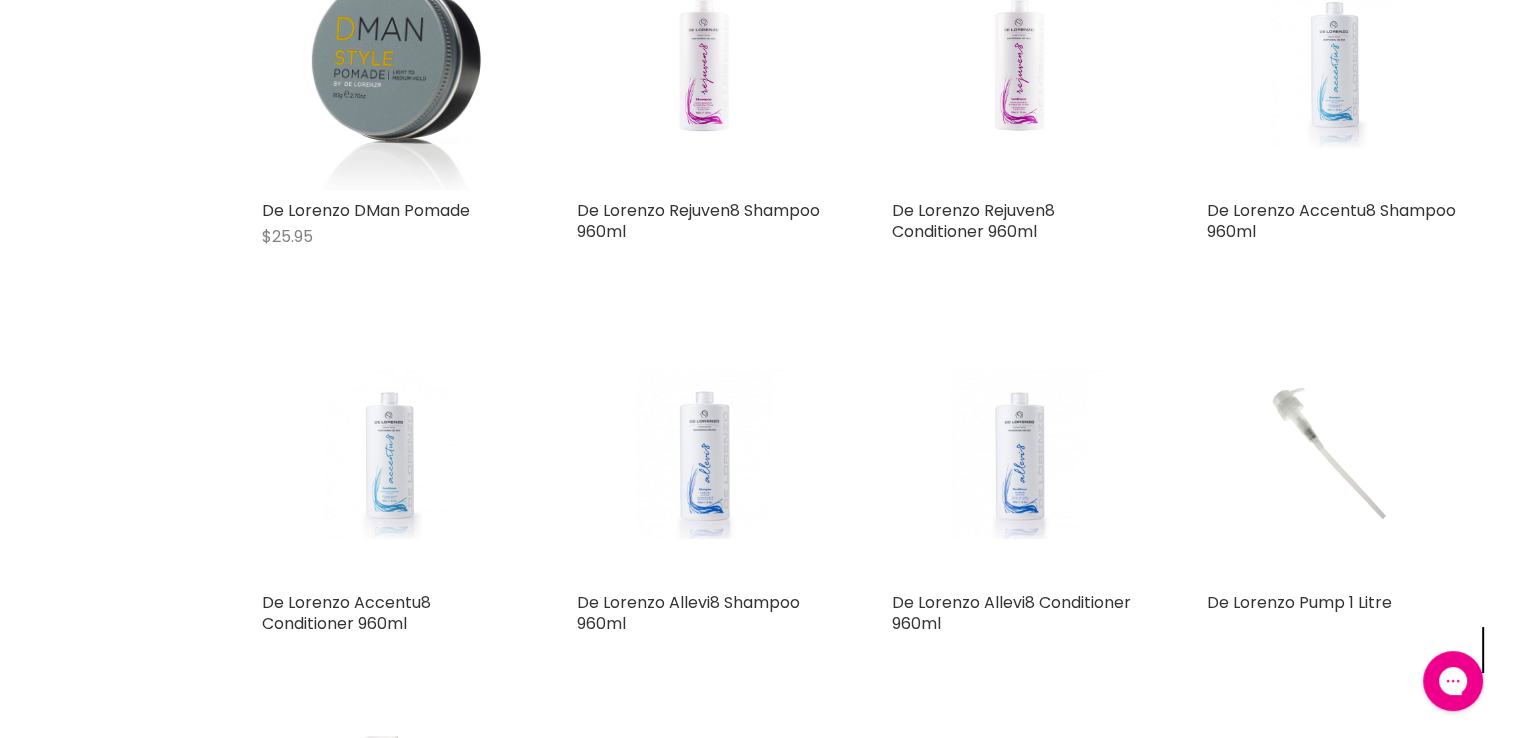 scroll, scrollTop: 8800, scrollLeft: 0, axis: vertical 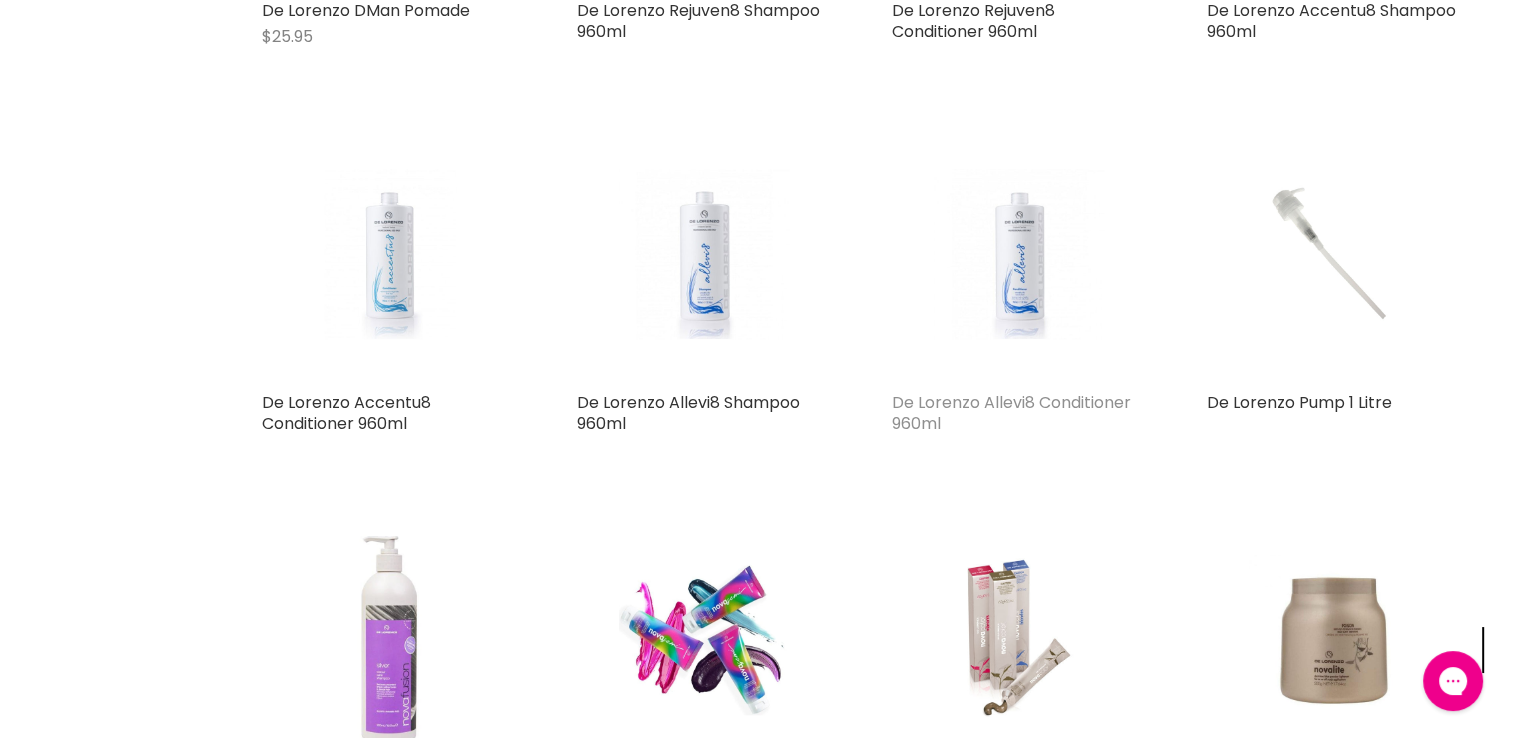click on "De Lorenzo Allevi8 Conditioner 960ml" at bounding box center (1011, 413) 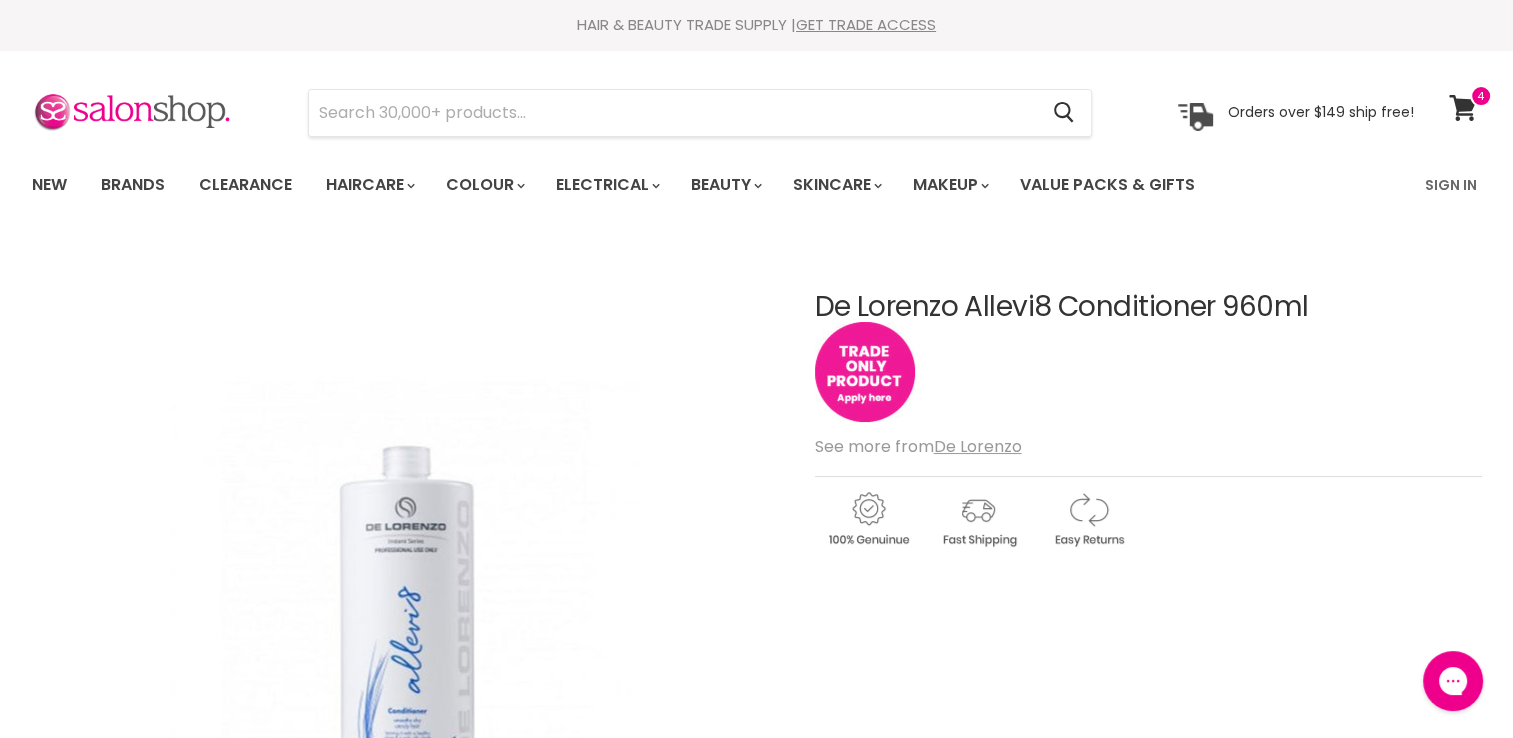 scroll, scrollTop: 0, scrollLeft: 0, axis: both 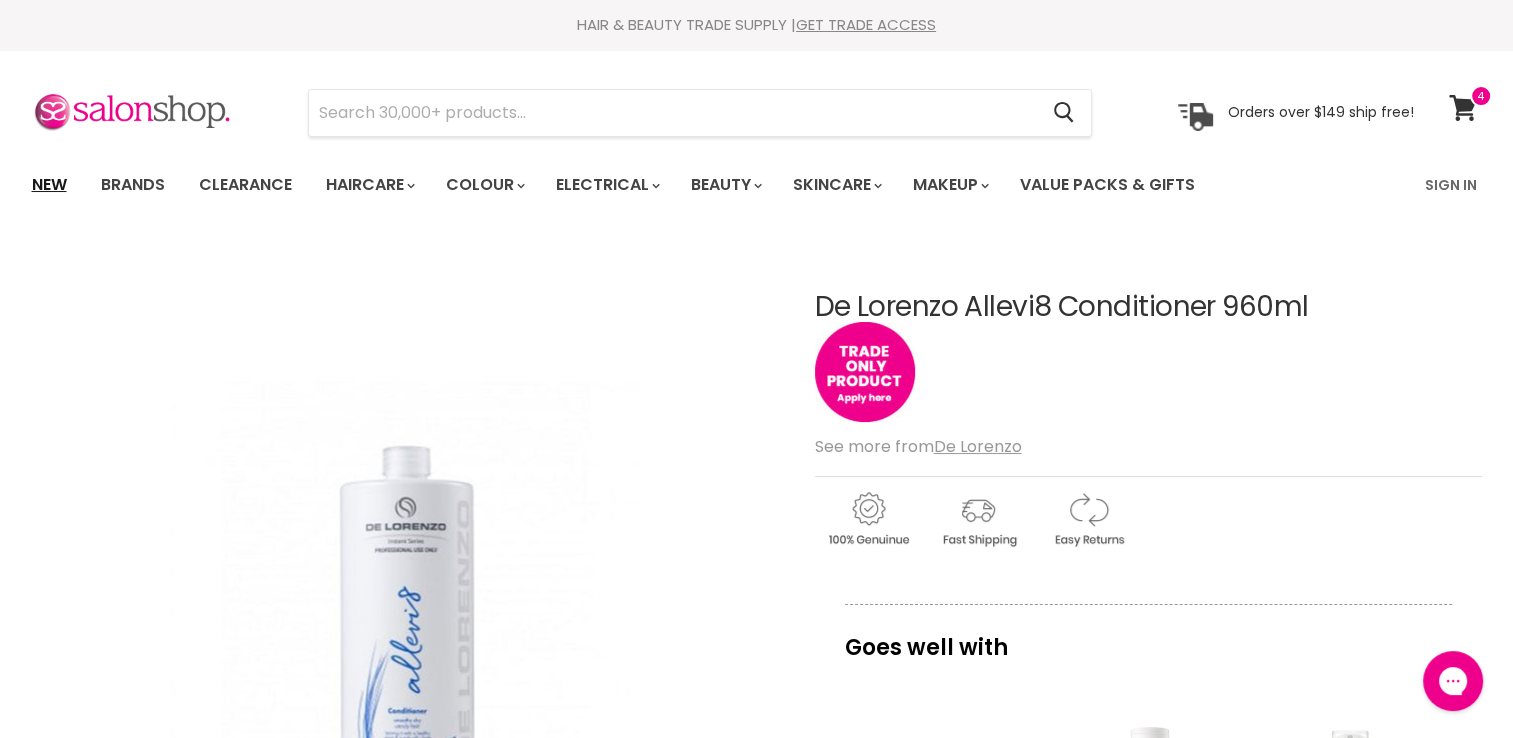 click on "New" at bounding box center [49, 185] 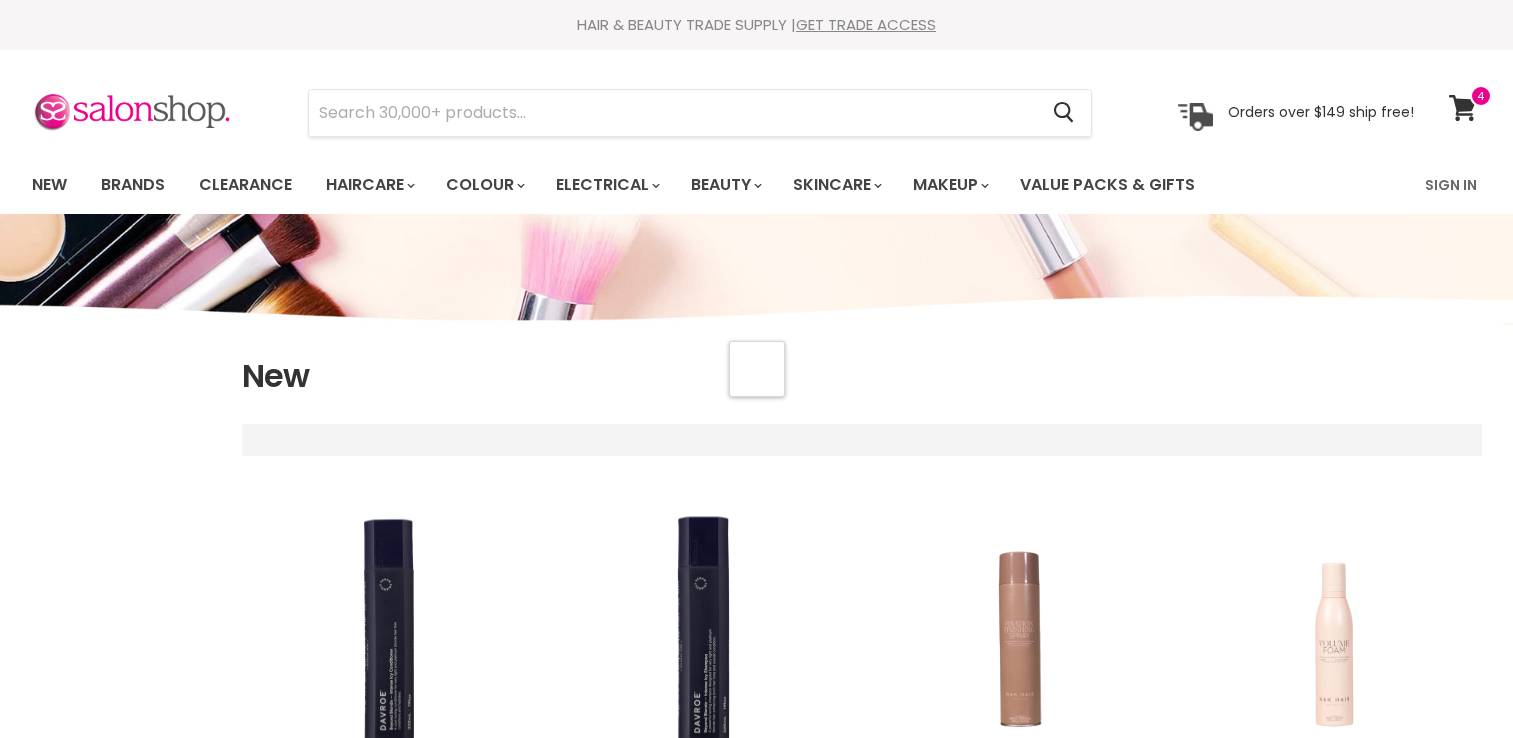 scroll, scrollTop: 0, scrollLeft: 0, axis: both 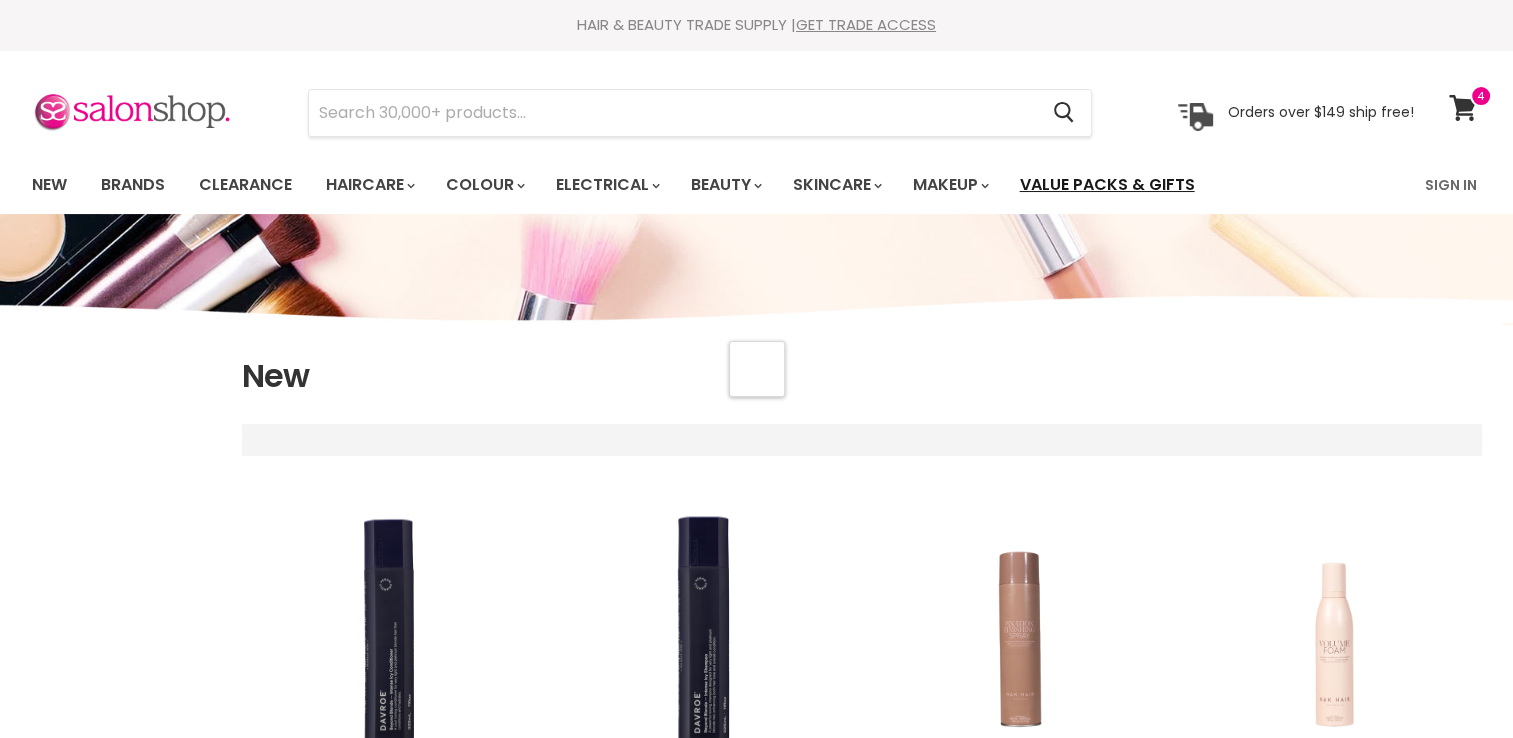 select on "created-descending" 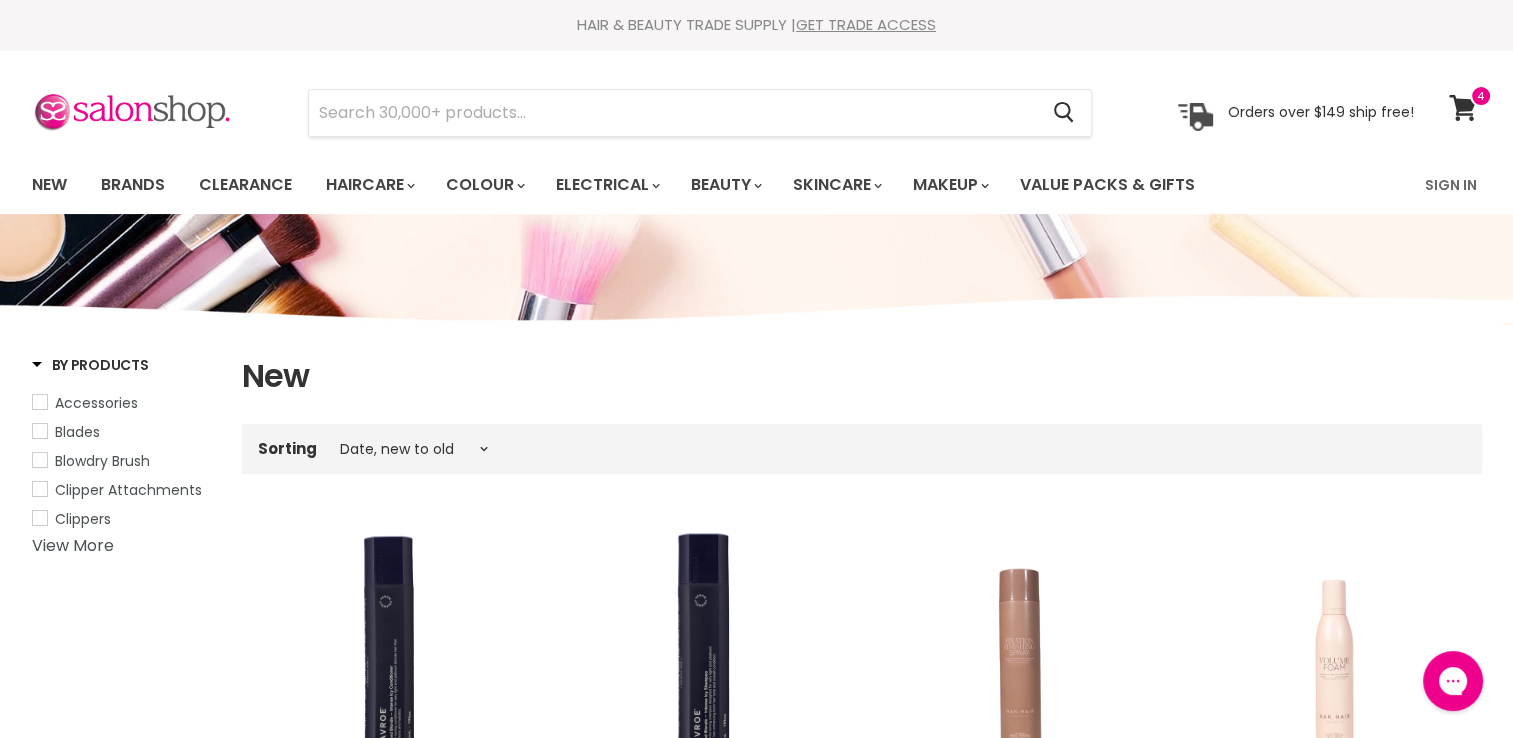 scroll, scrollTop: 0, scrollLeft: 0, axis: both 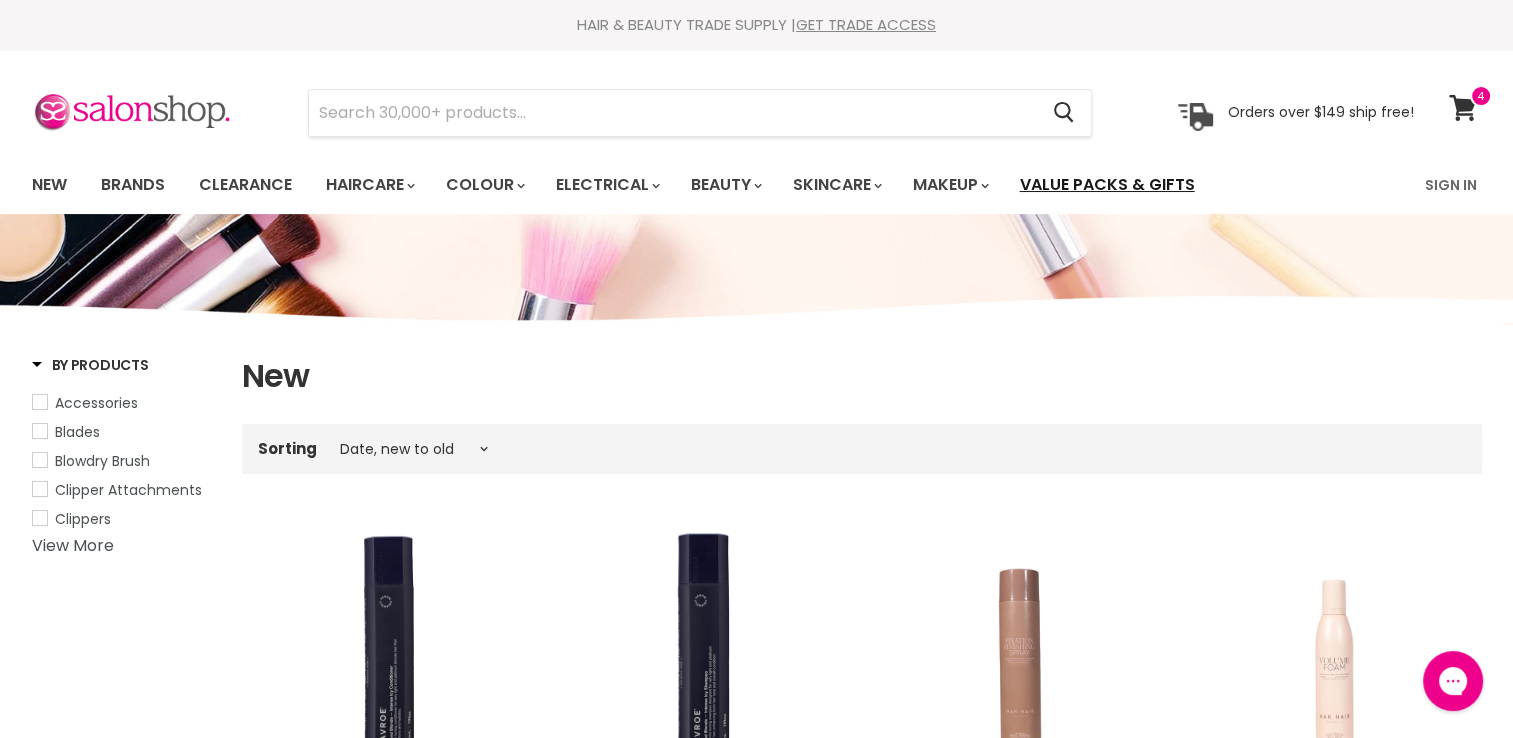 click on "Value Packs & Gifts" at bounding box center [1107, 185] 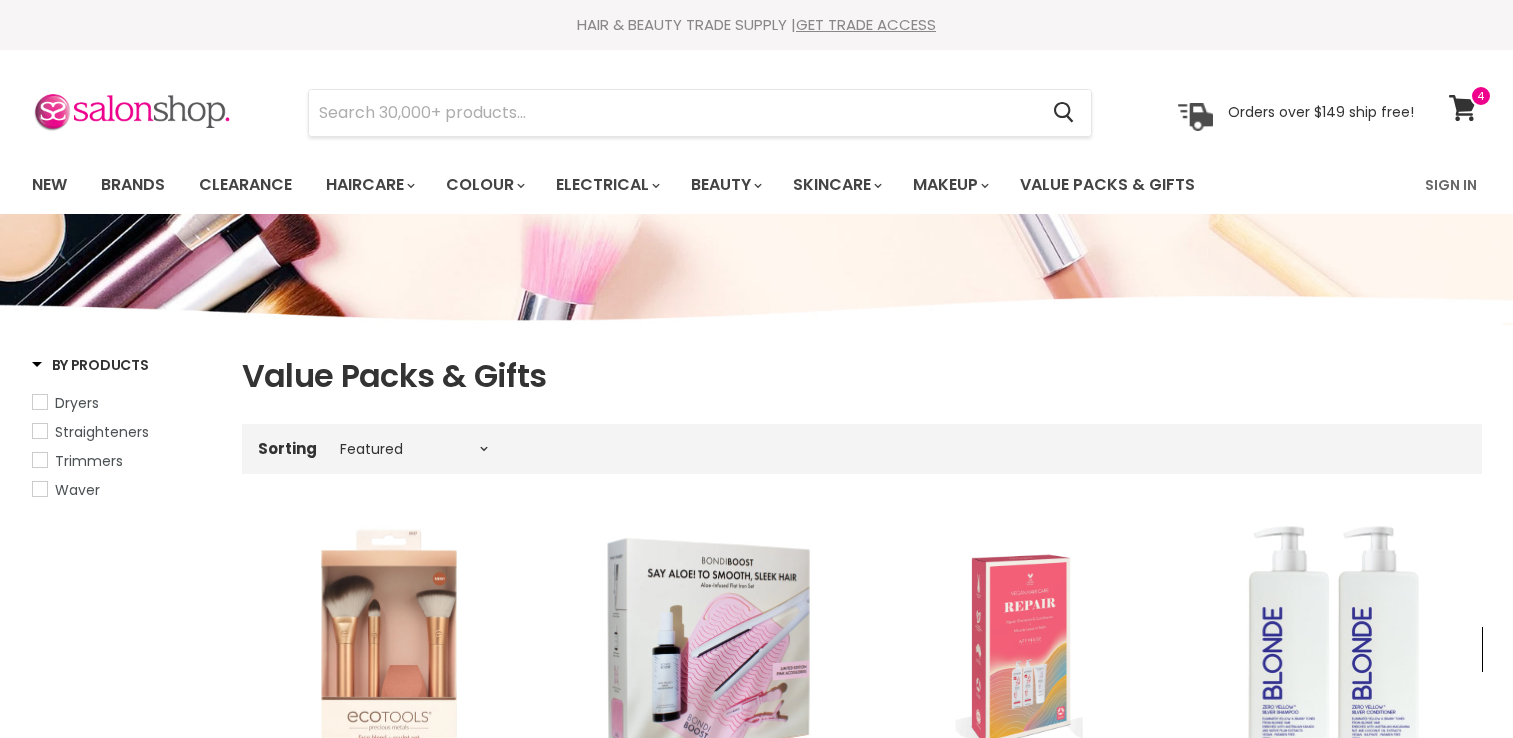 select on "manual" 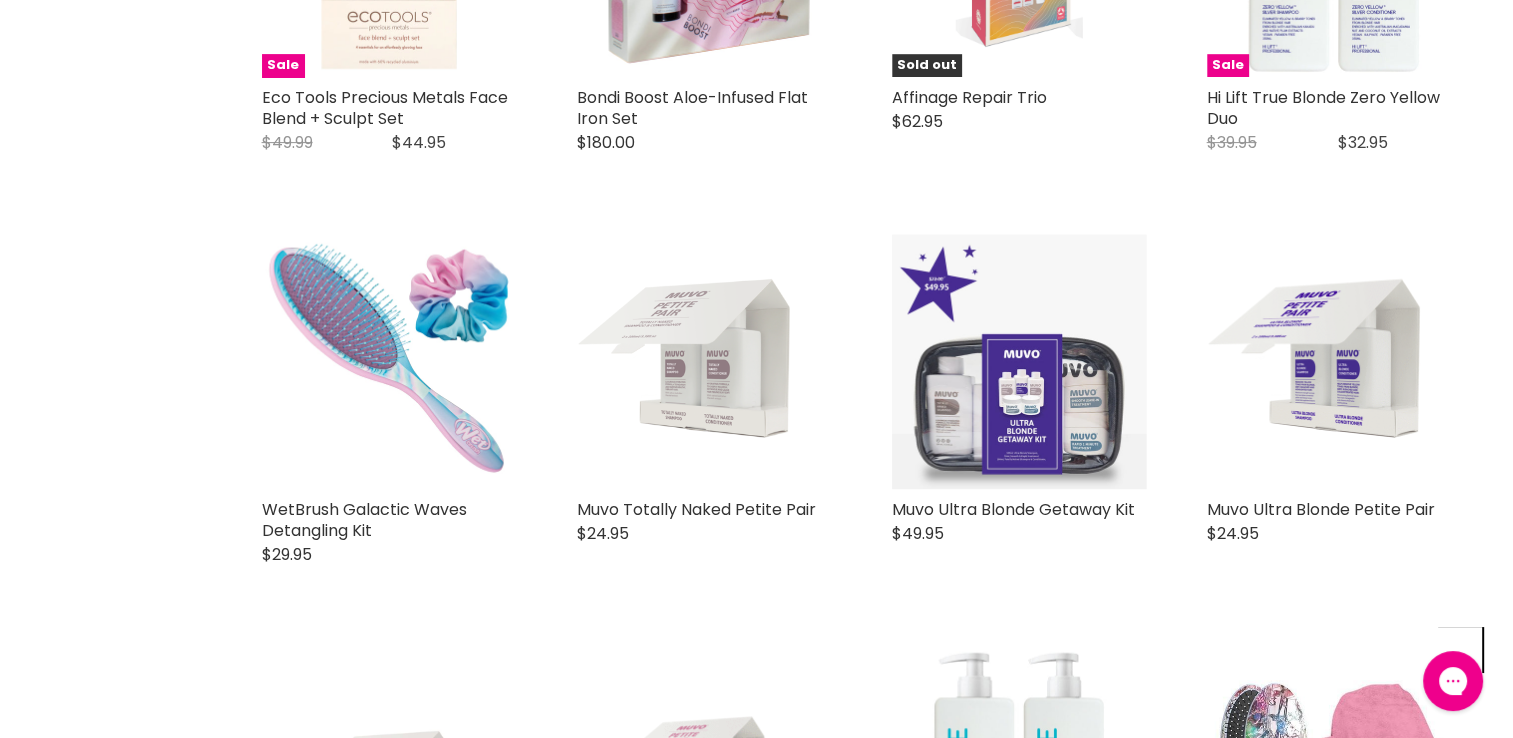 scroll, scrollTop: 0, scrollLeft: 0, axis: both 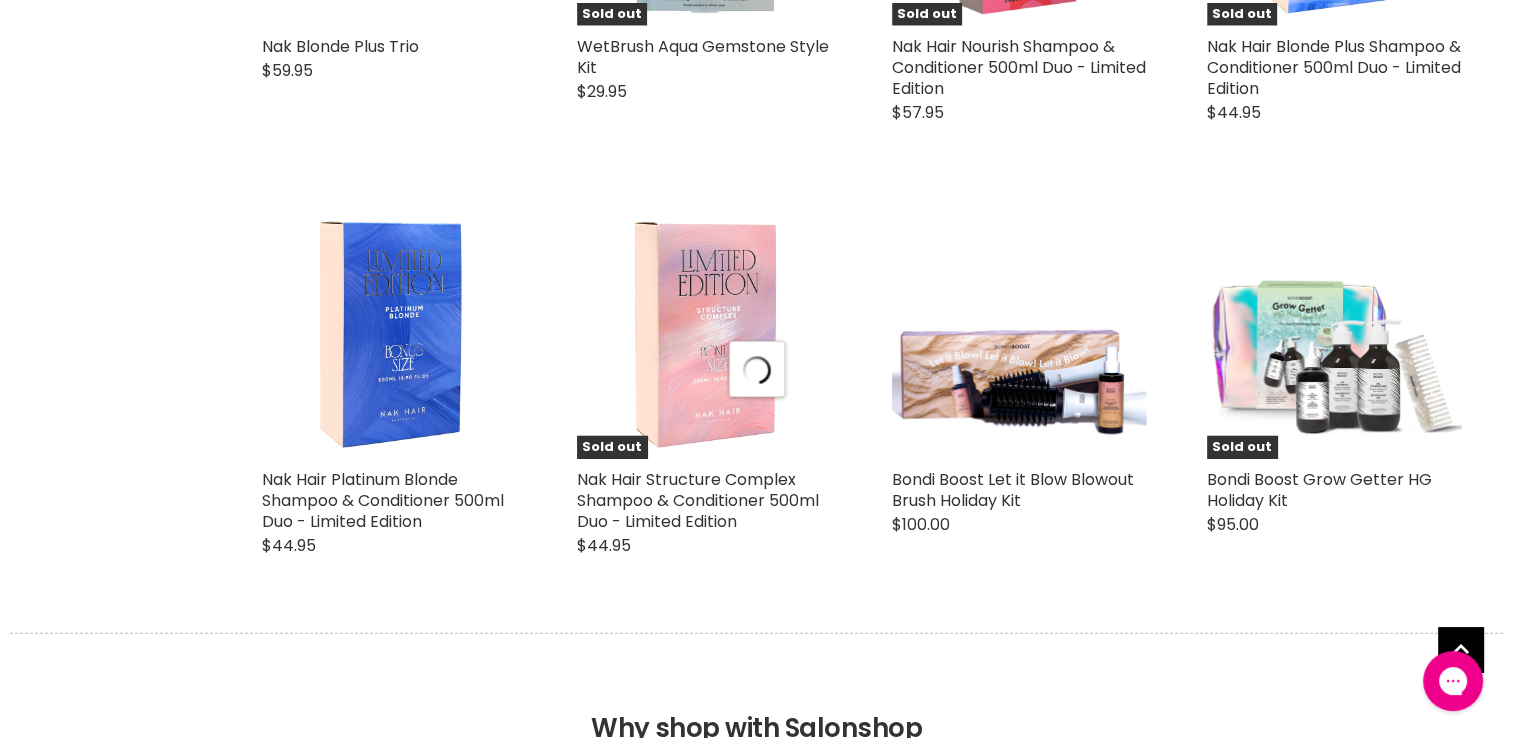 select on "manual" 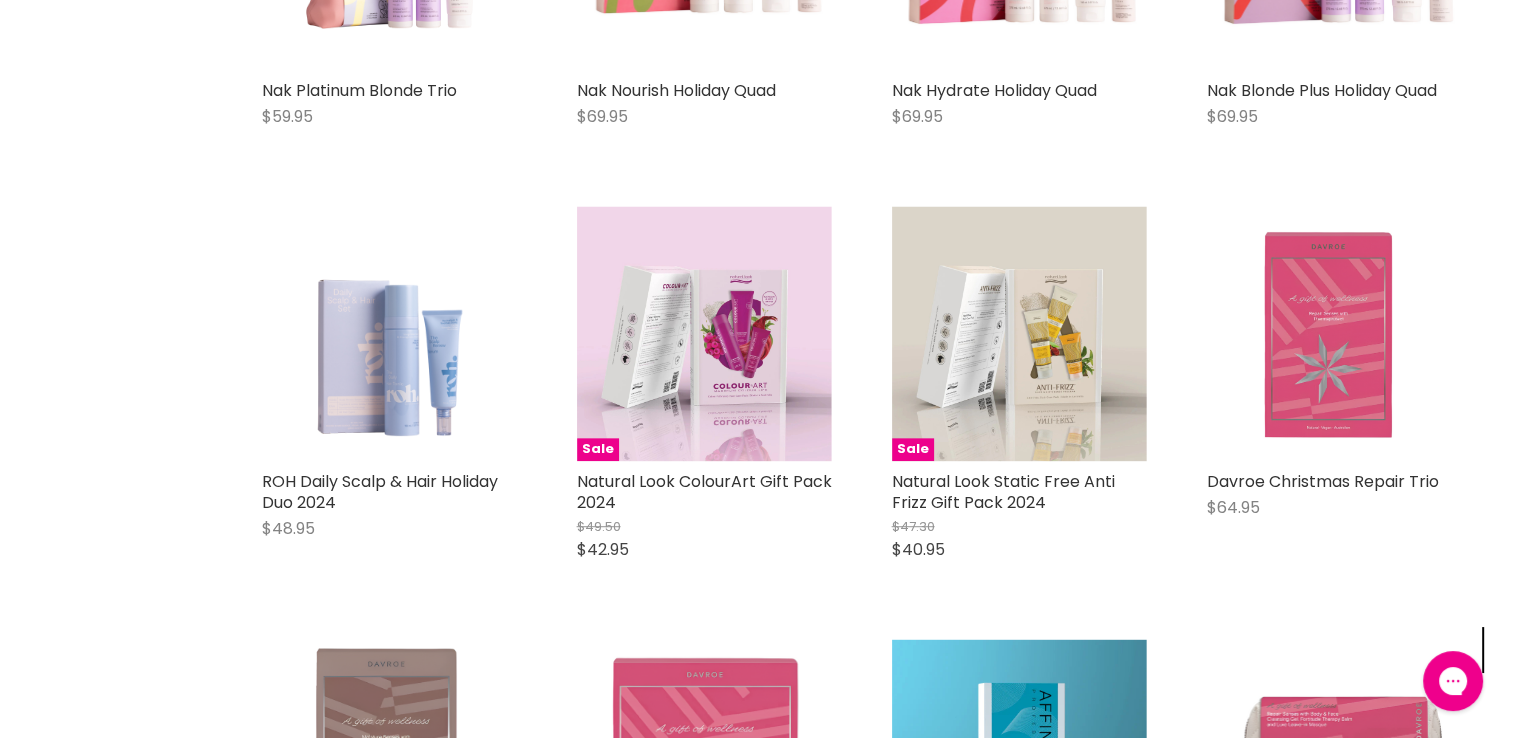scroll, scrollTop: 8700, scrollLeft: 0, axis: vertical 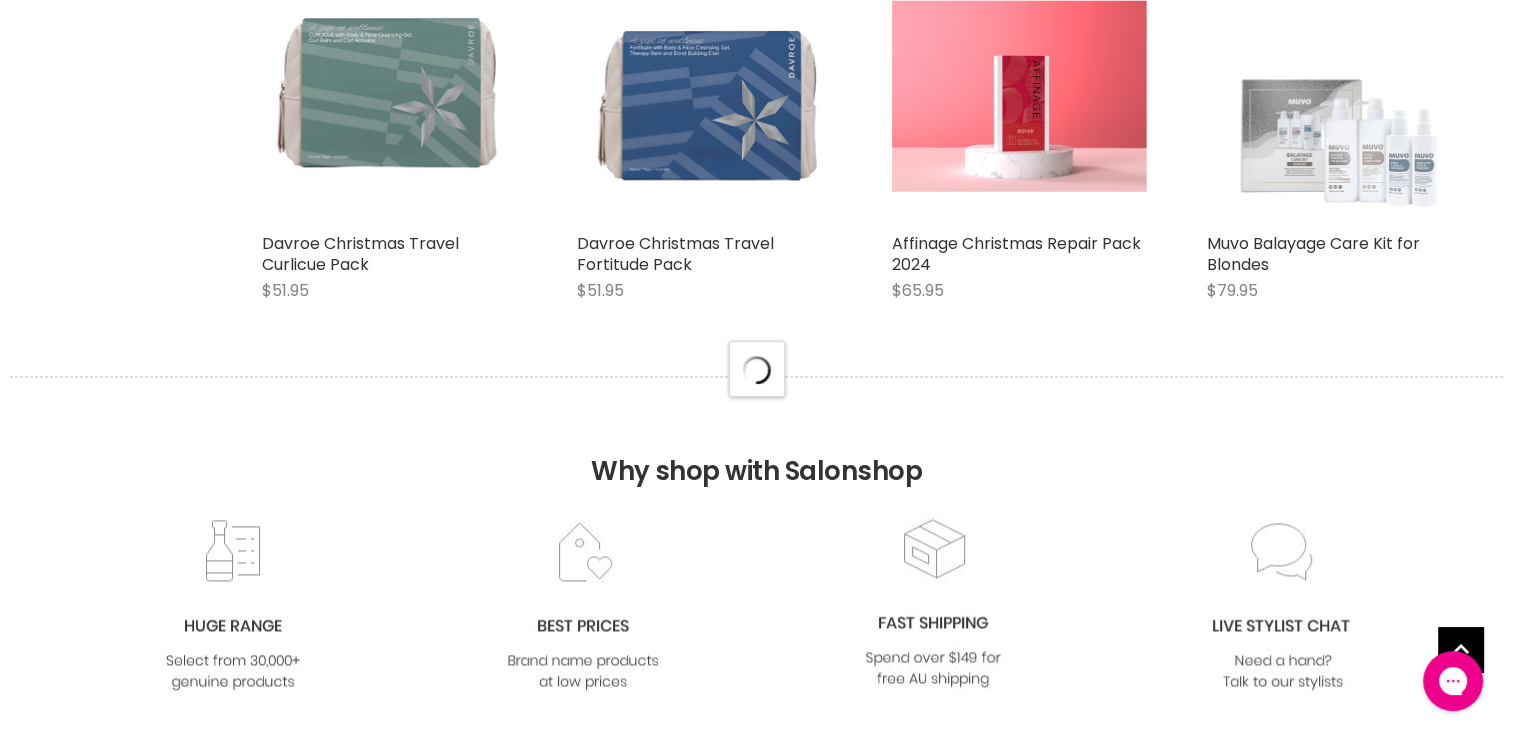 select on "manual" 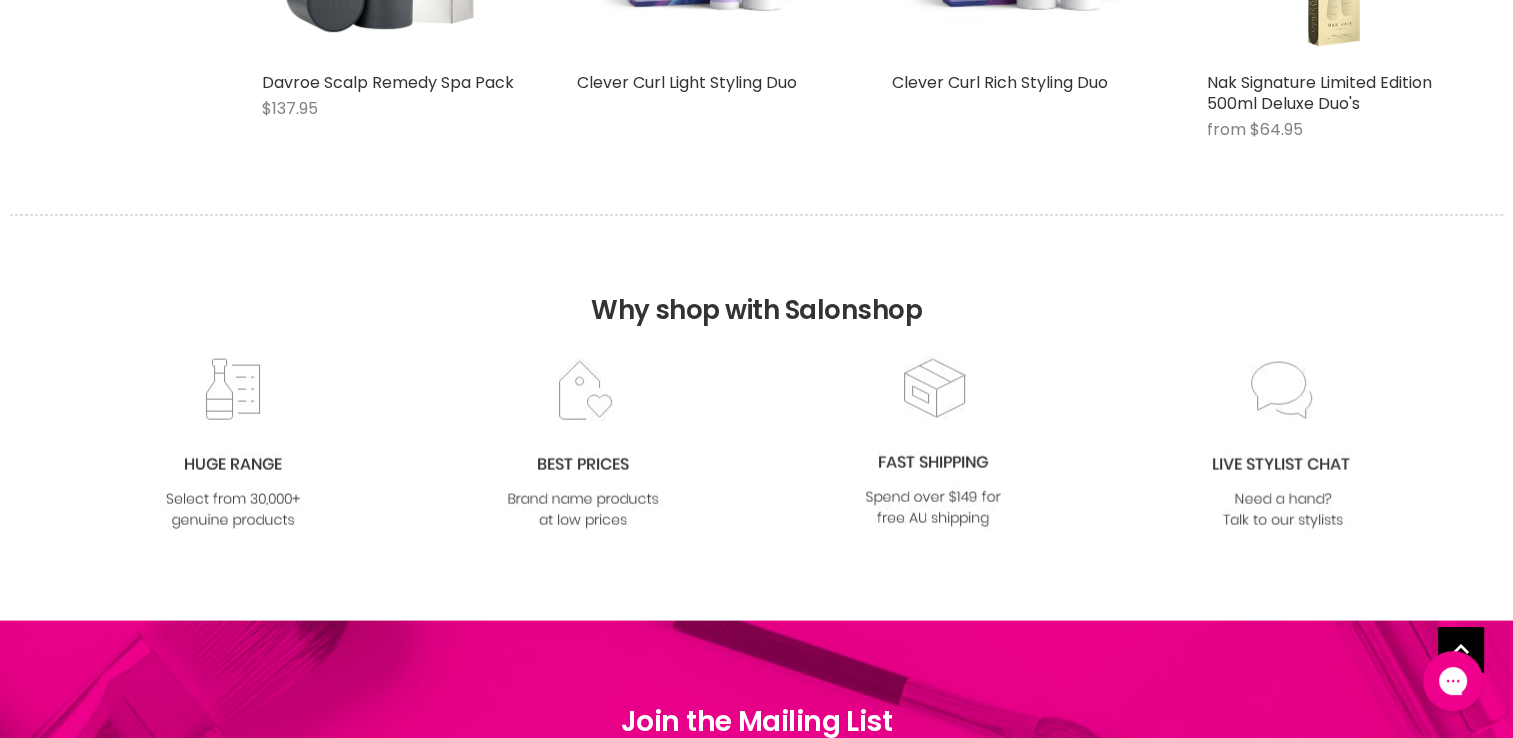 scroll, scrollTop: 10900, scrollLeft: 0, axis: vertical 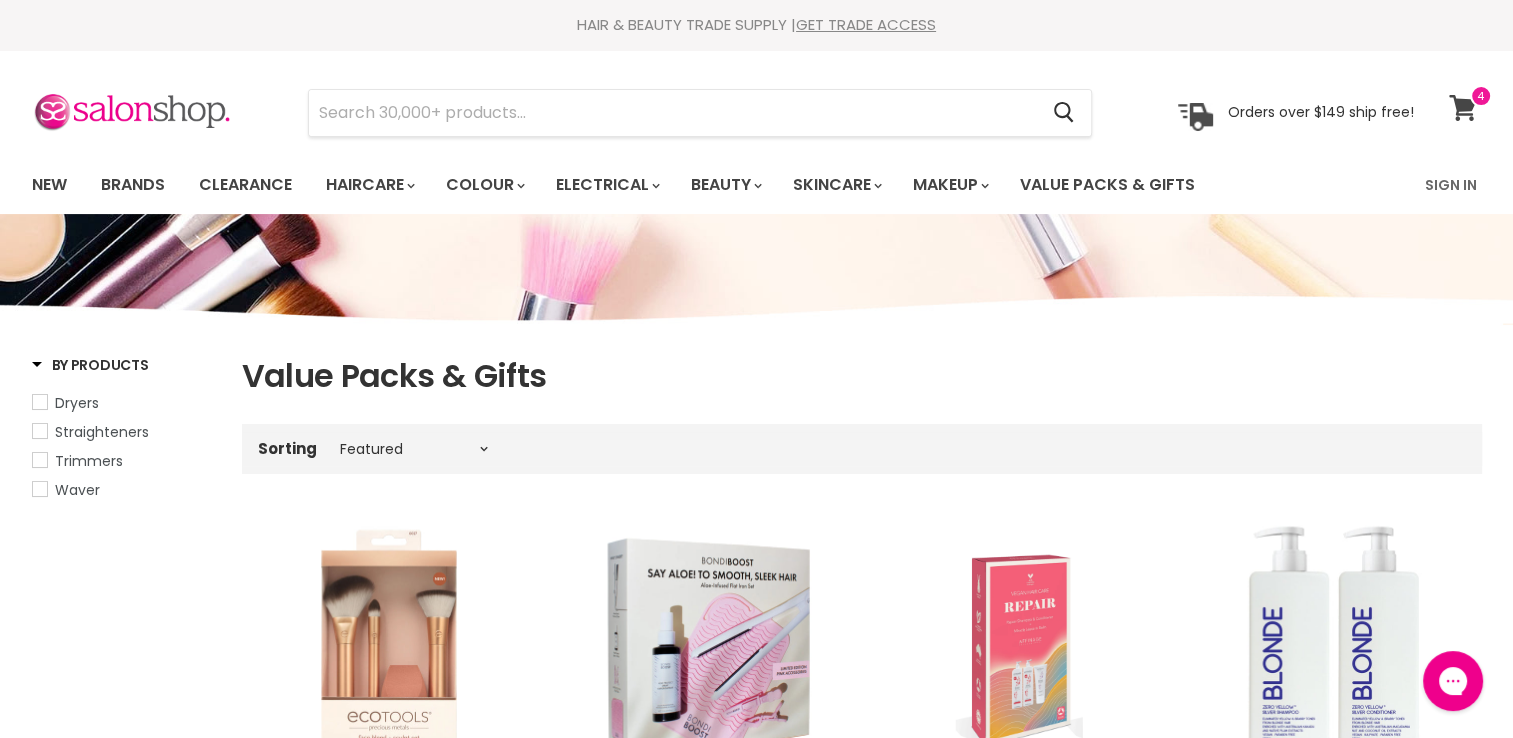 click 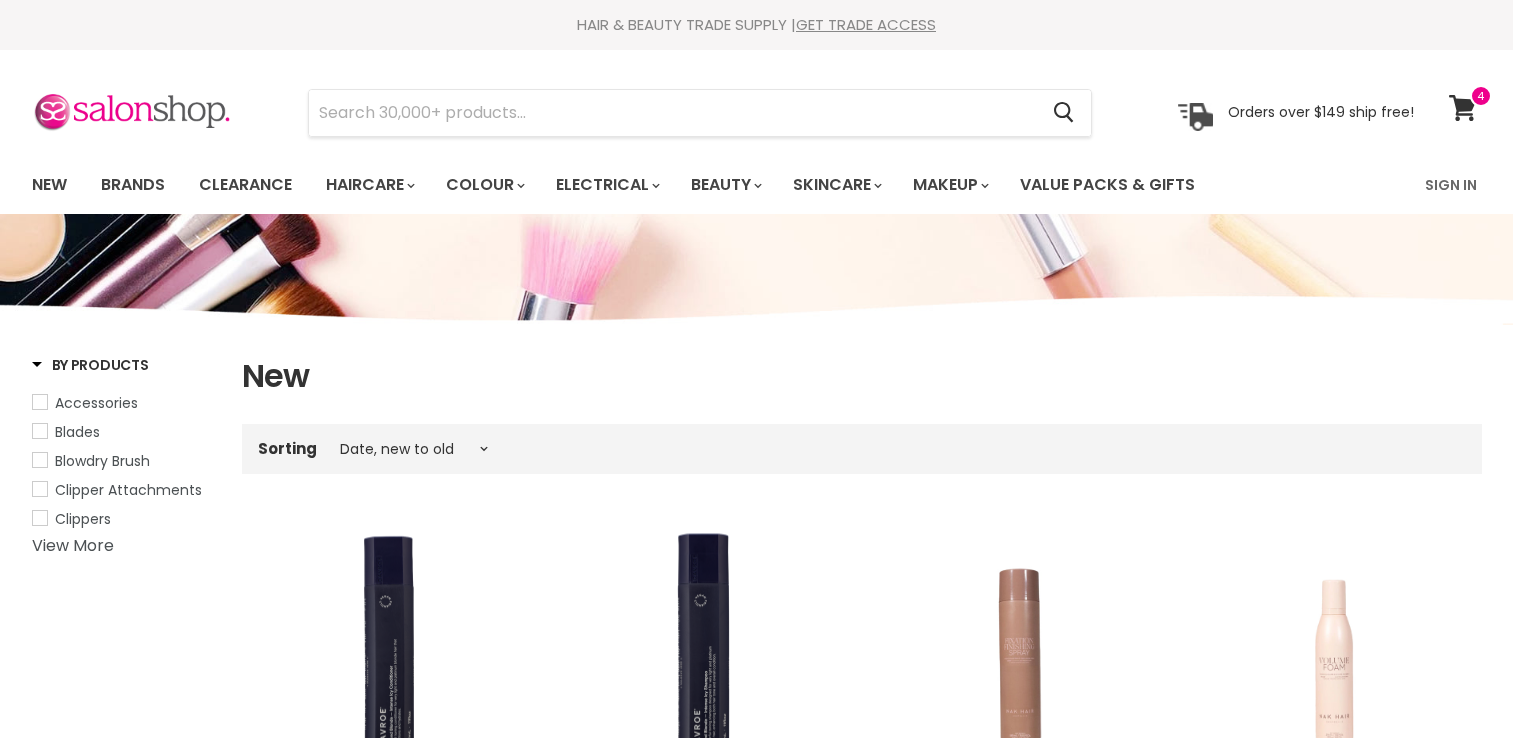 select on "created-descending" 